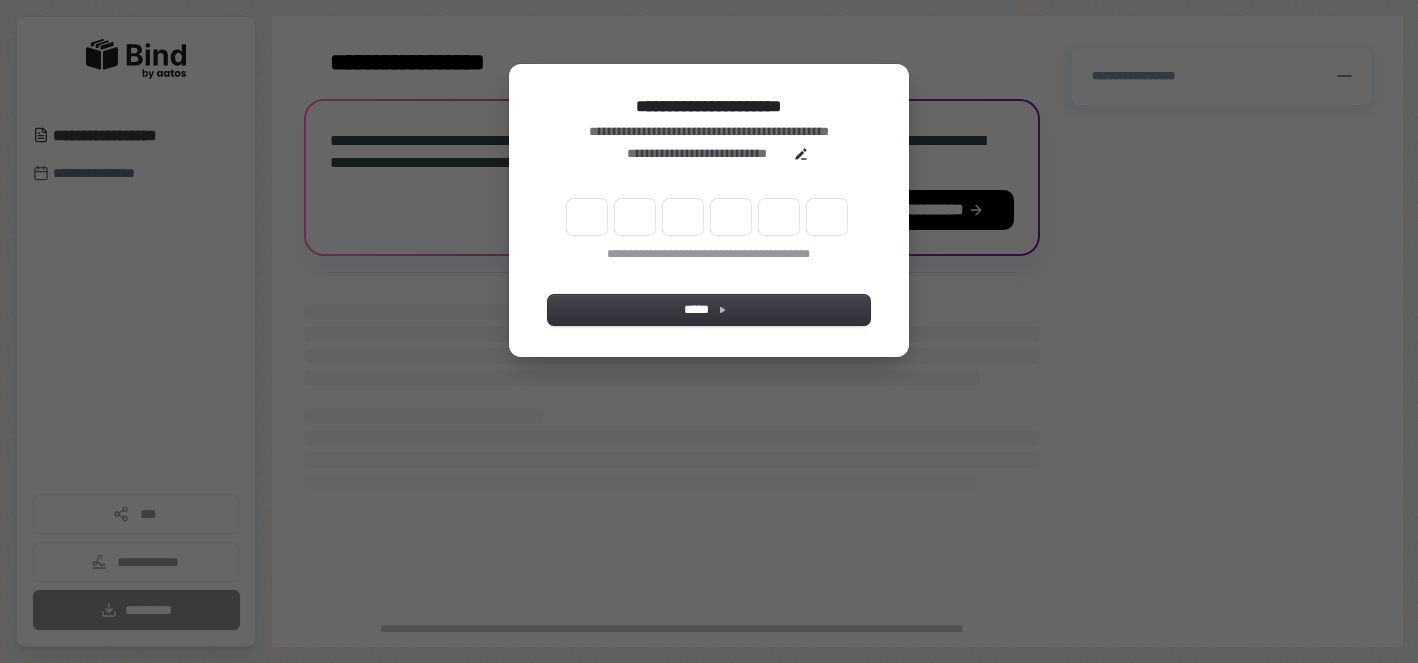 scroll, scrollTop: 0, scrollLeft: 0, axis: both 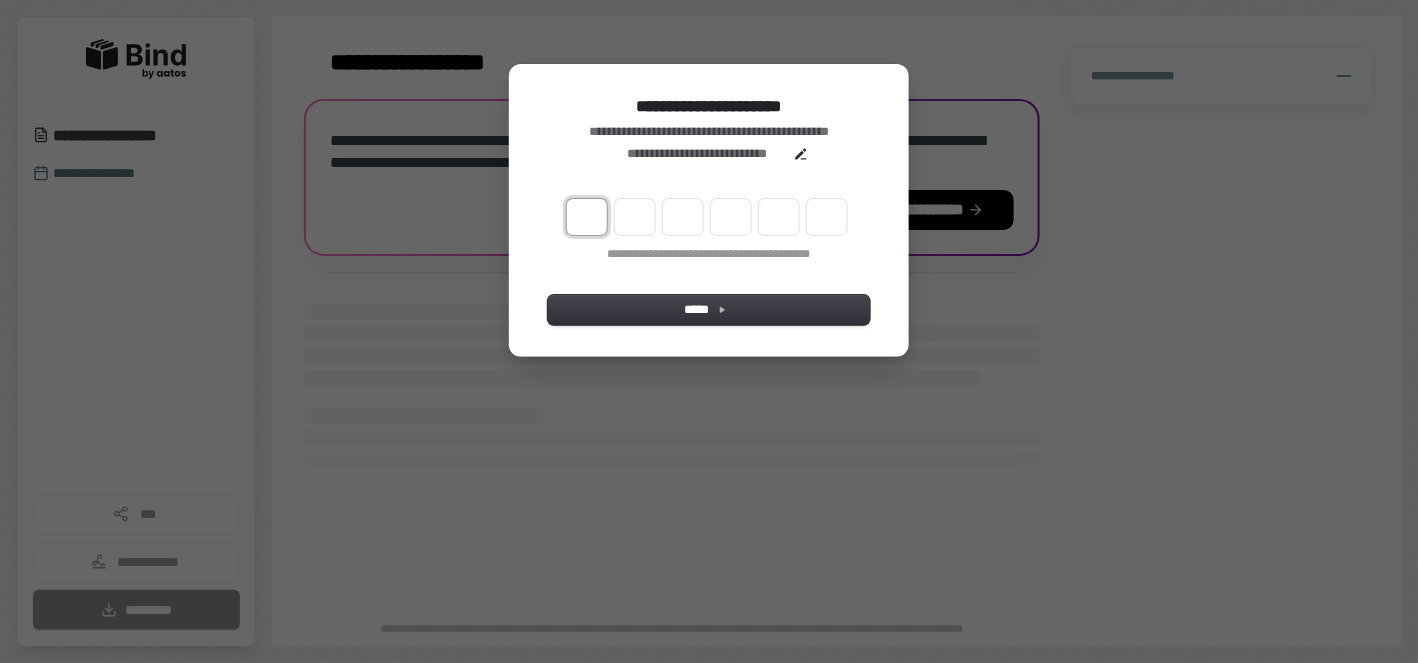 type on "*" 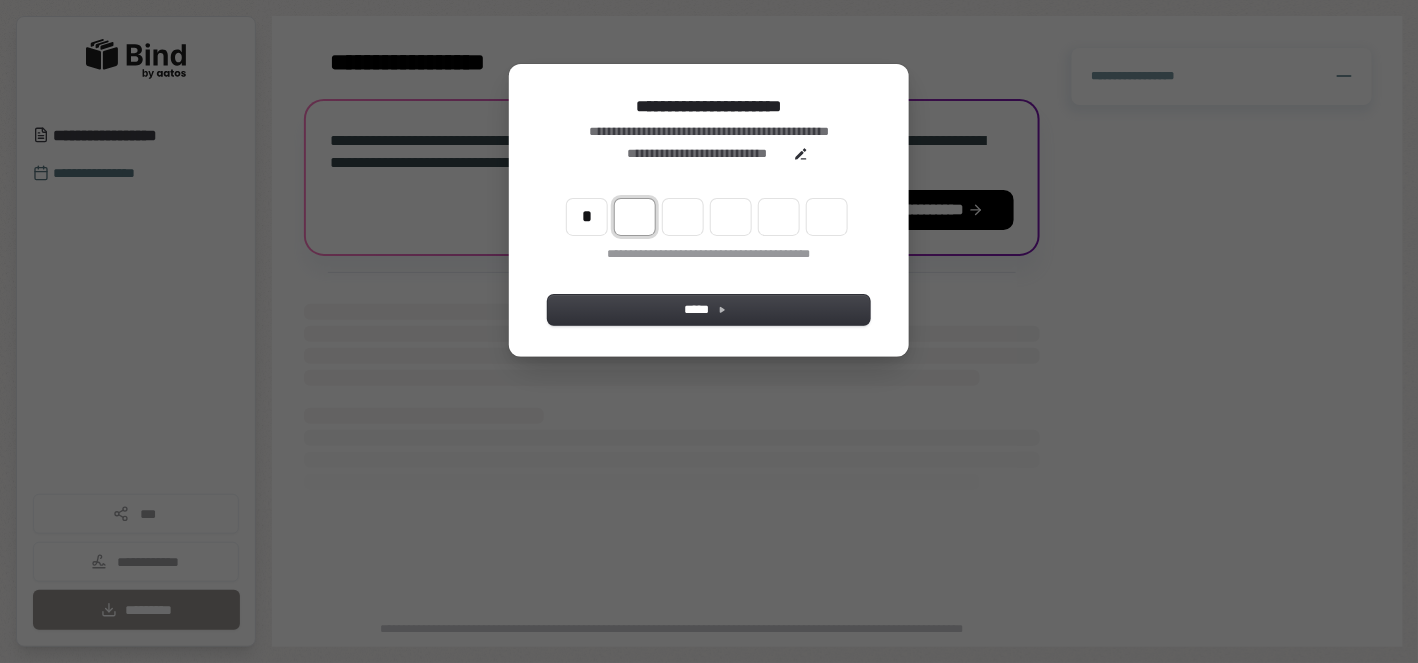 type on "*" 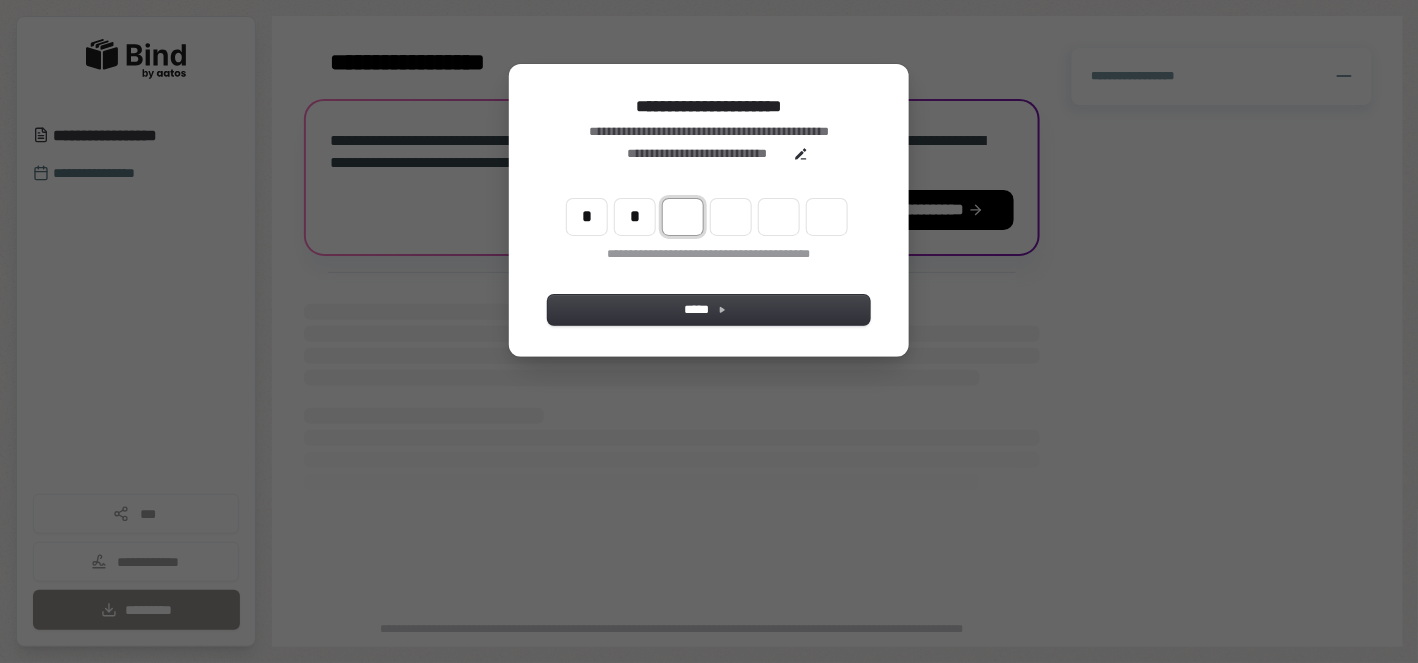 type on "**" 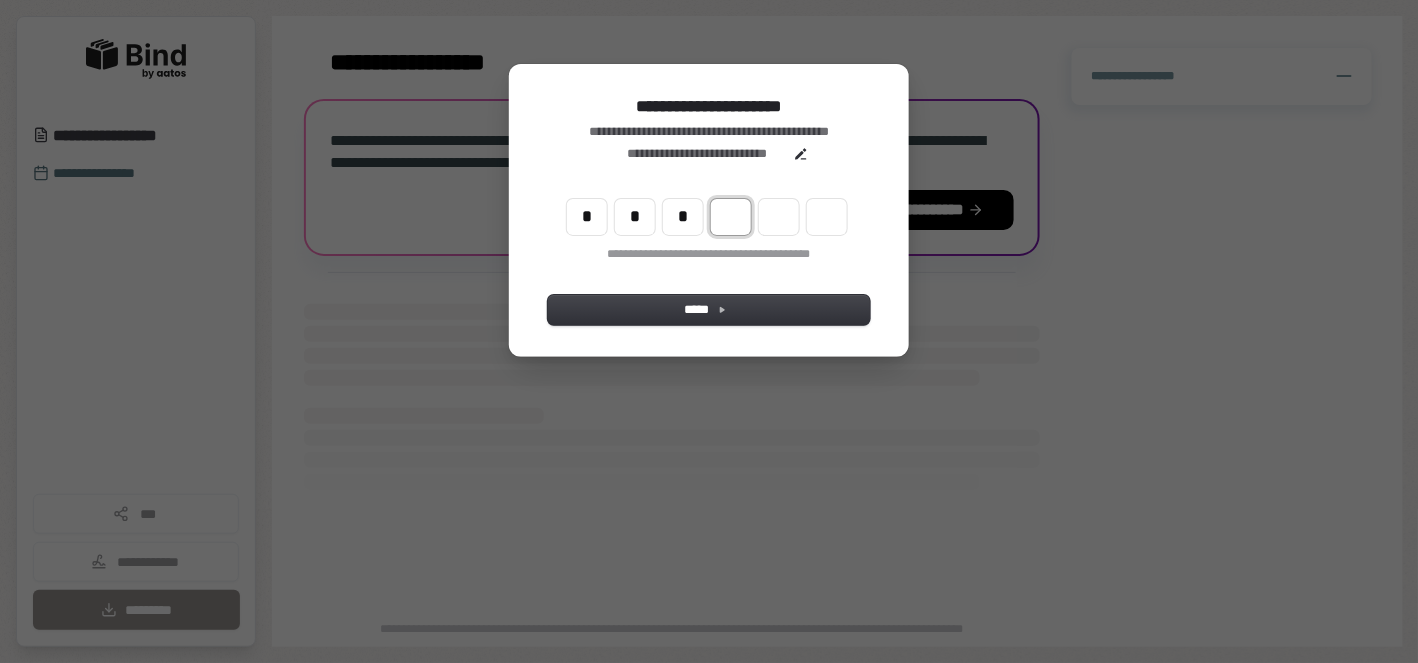 type on "***" 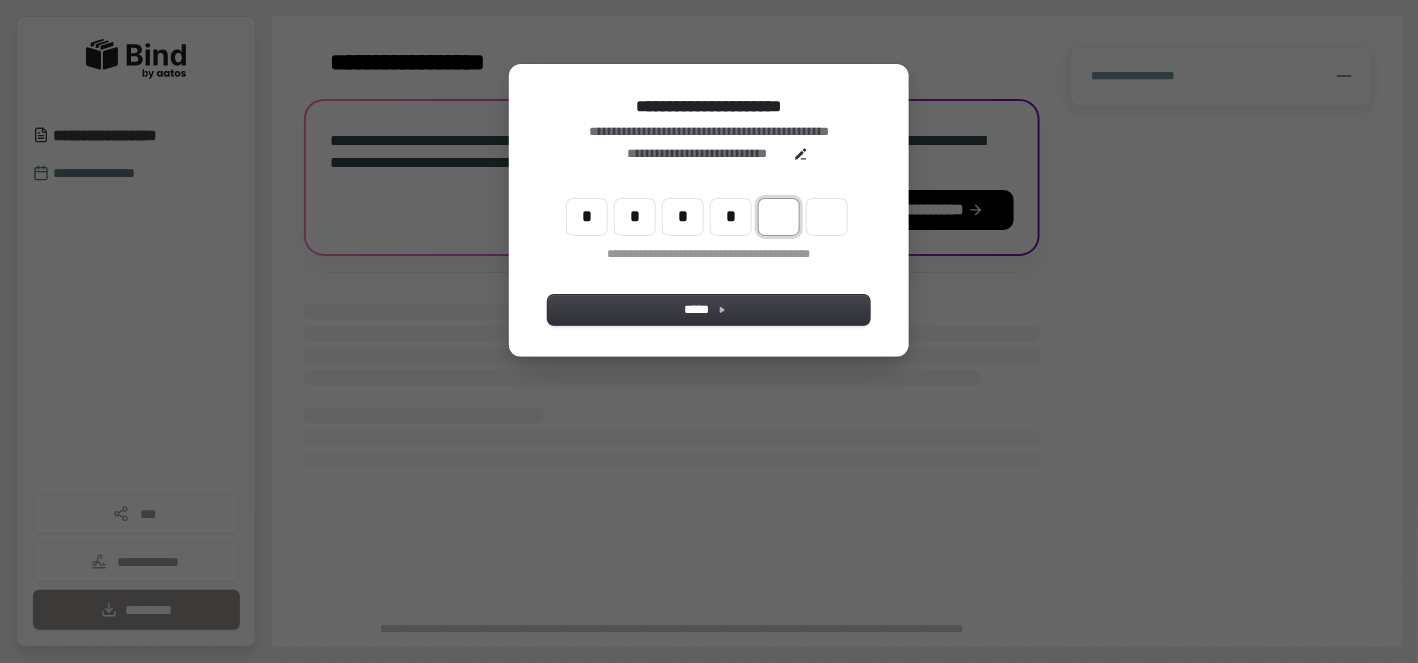type on "****" 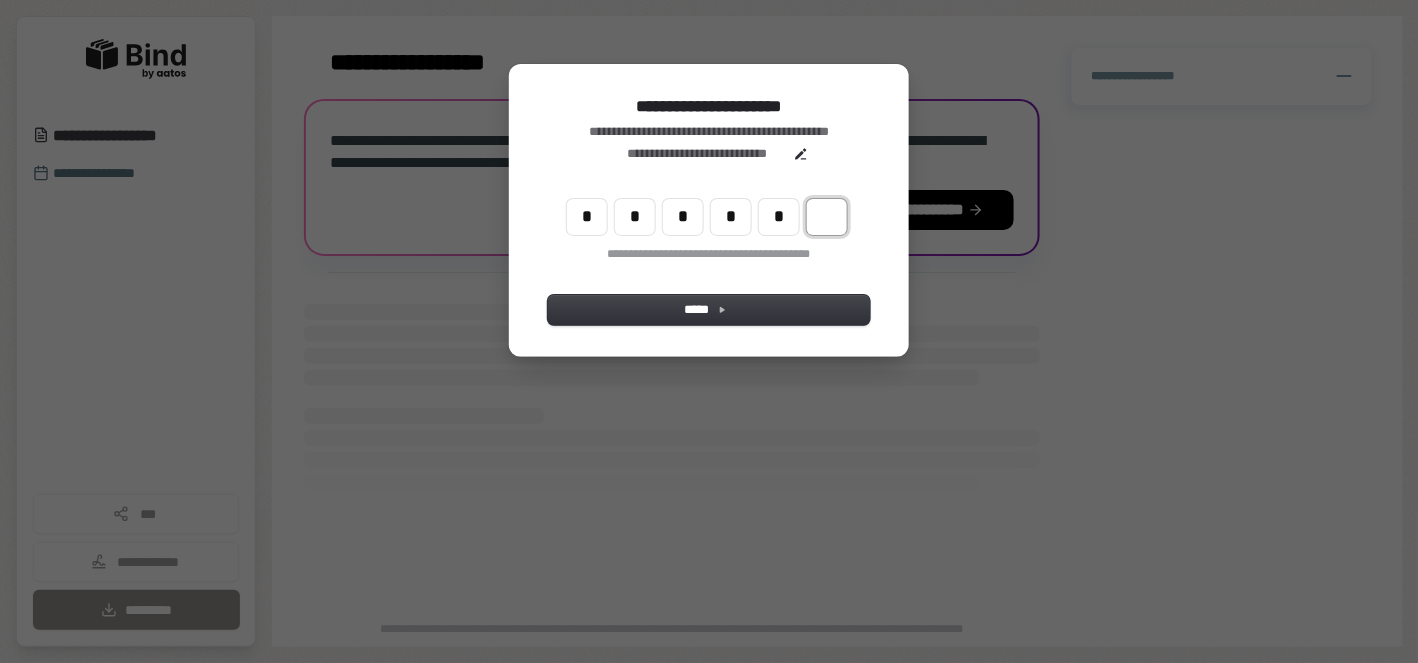 type on "******" 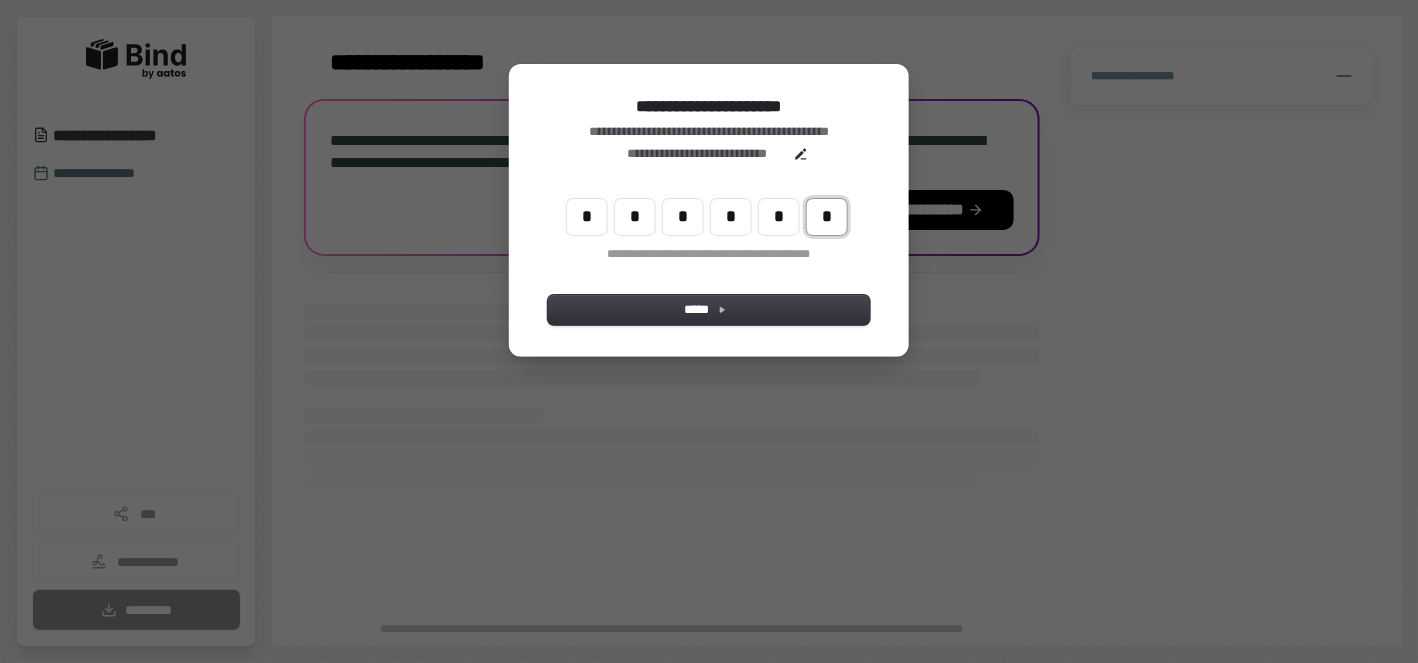 type on "*" 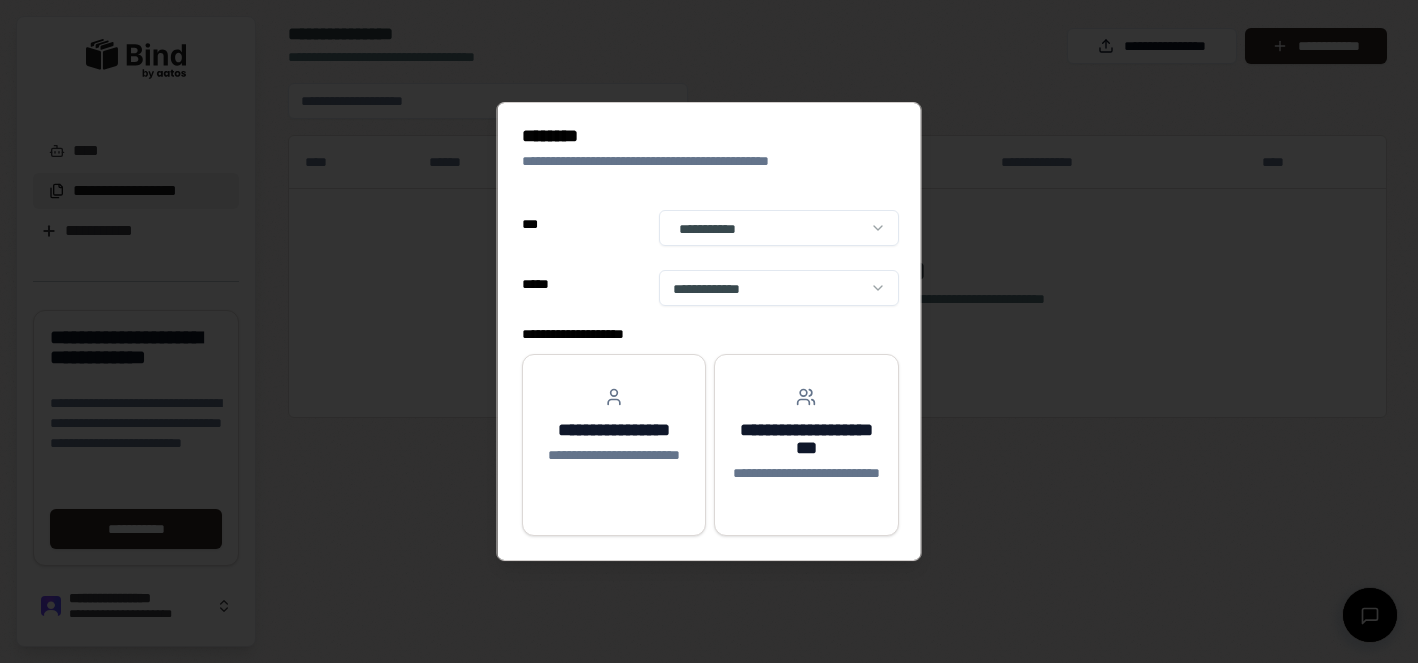 select on "**" 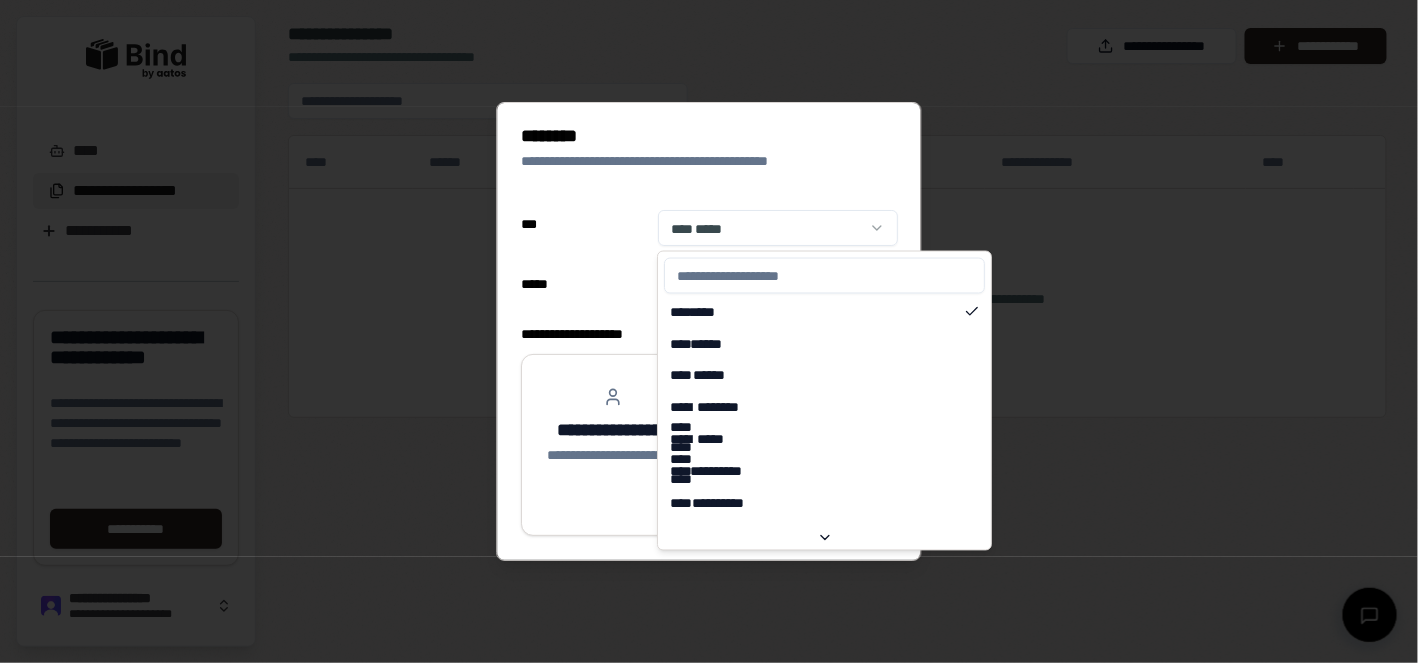 scroll, scrollTop: 0, scrollLeft: 0, axis: both 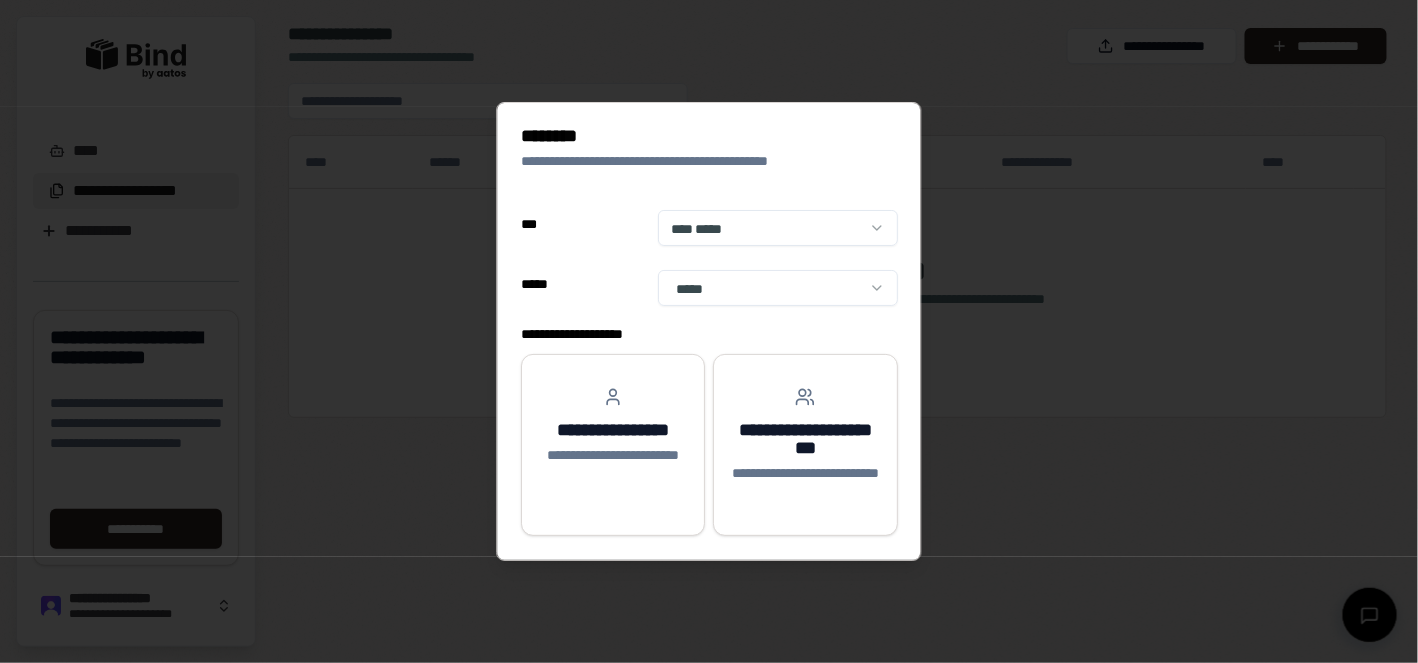 click on "**********" at bounding box center (709, 331) 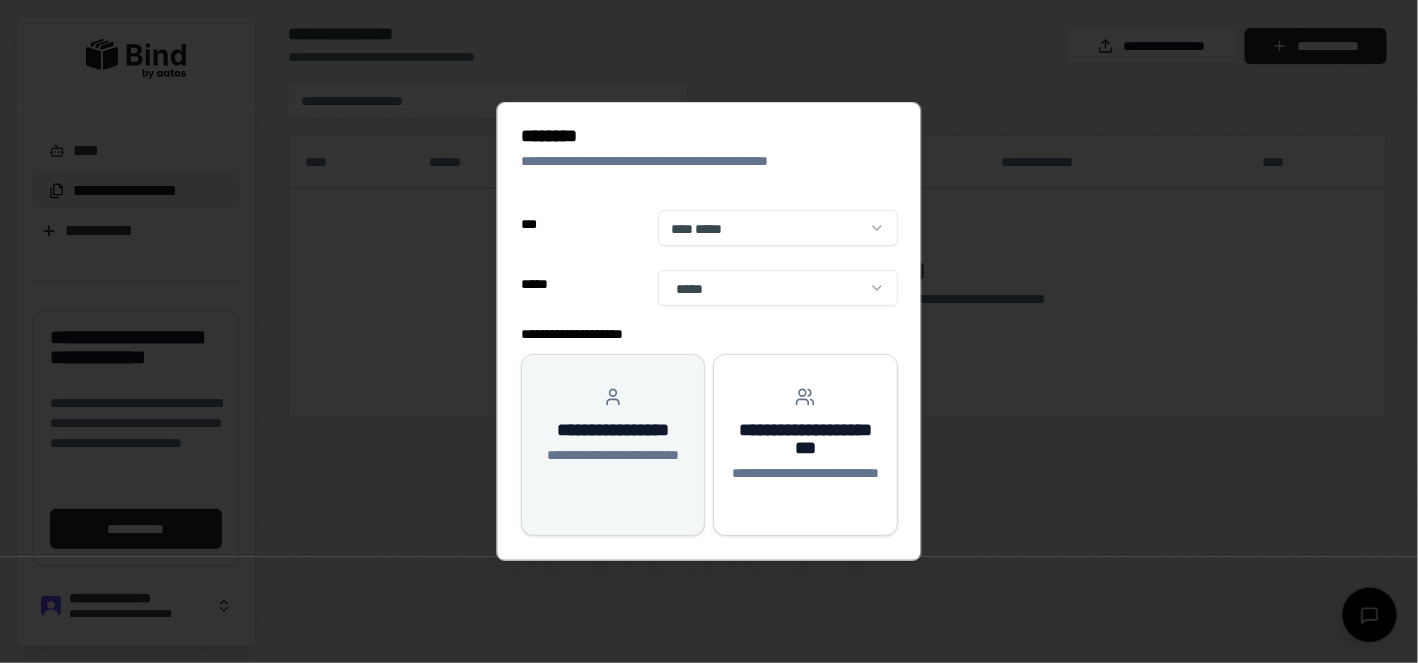click on "**********" at bounding box center (614, 431) 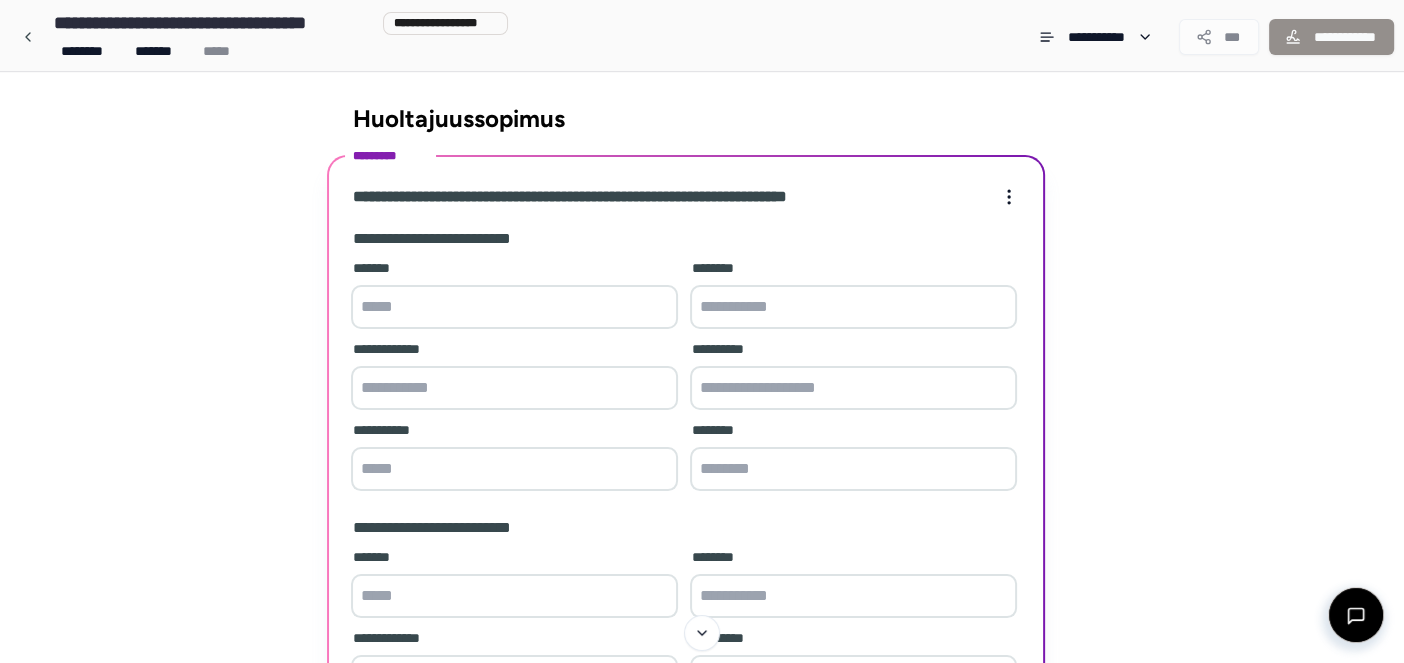scroll, scrollTop: 99, scrollLeft: 0, axis: vertical 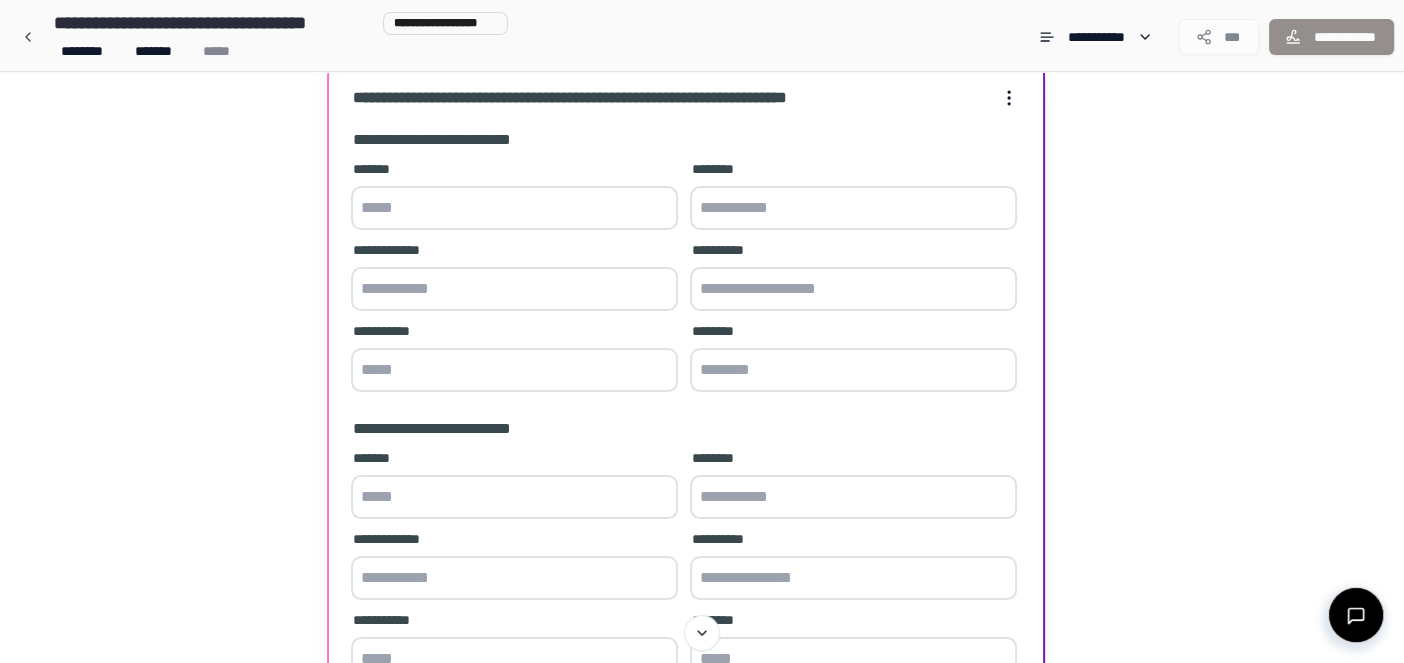 click at bounding box center [514, 208] 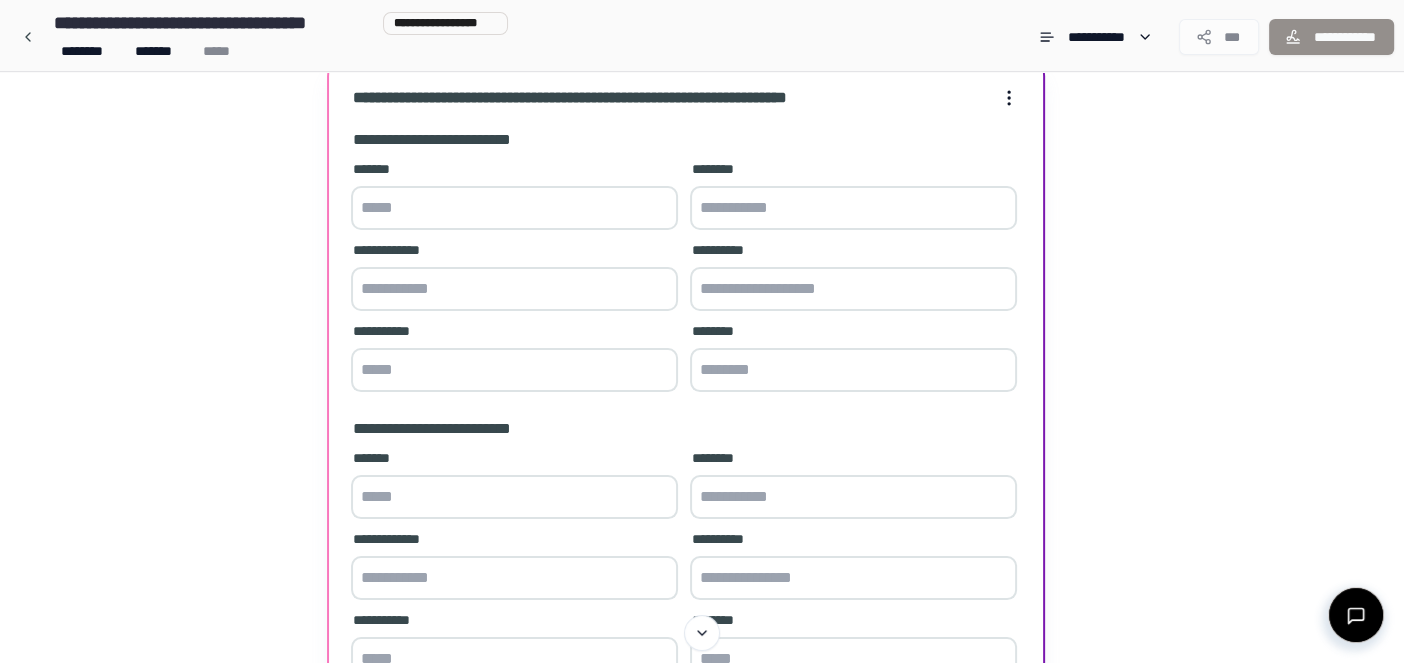 type on "**********" 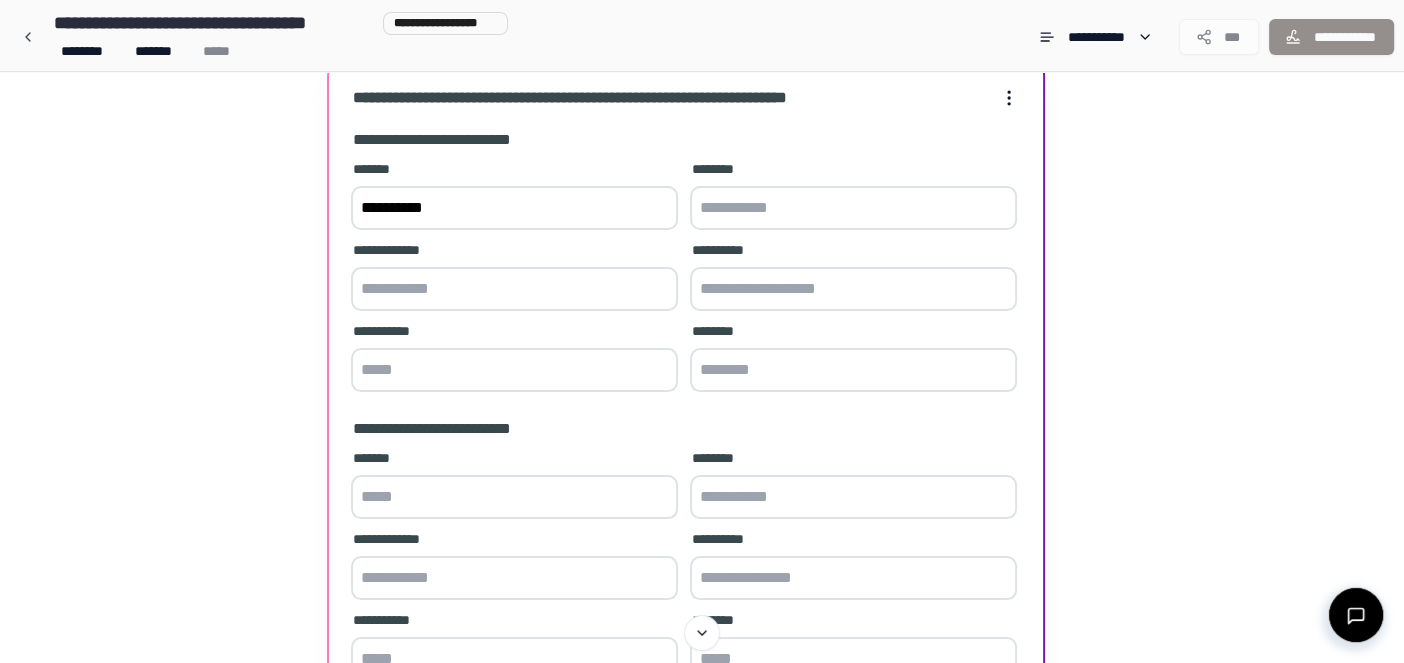 type on "*****" 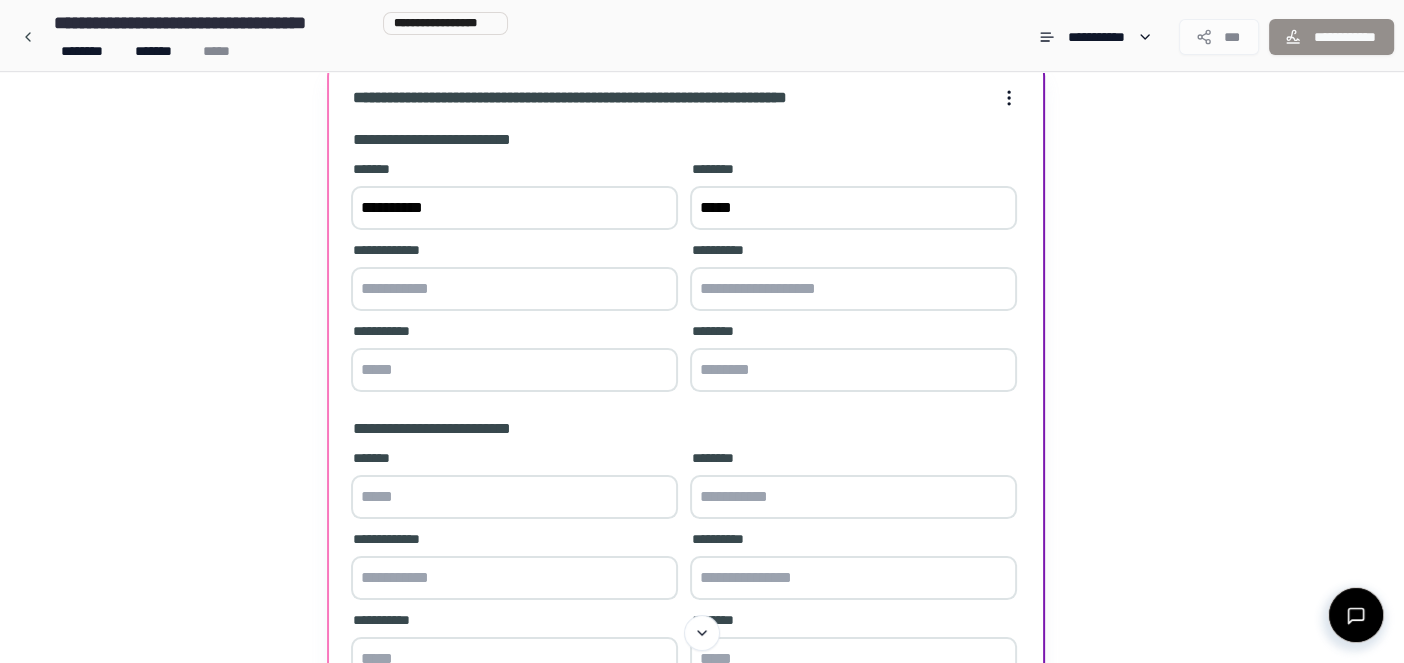type on "**********" 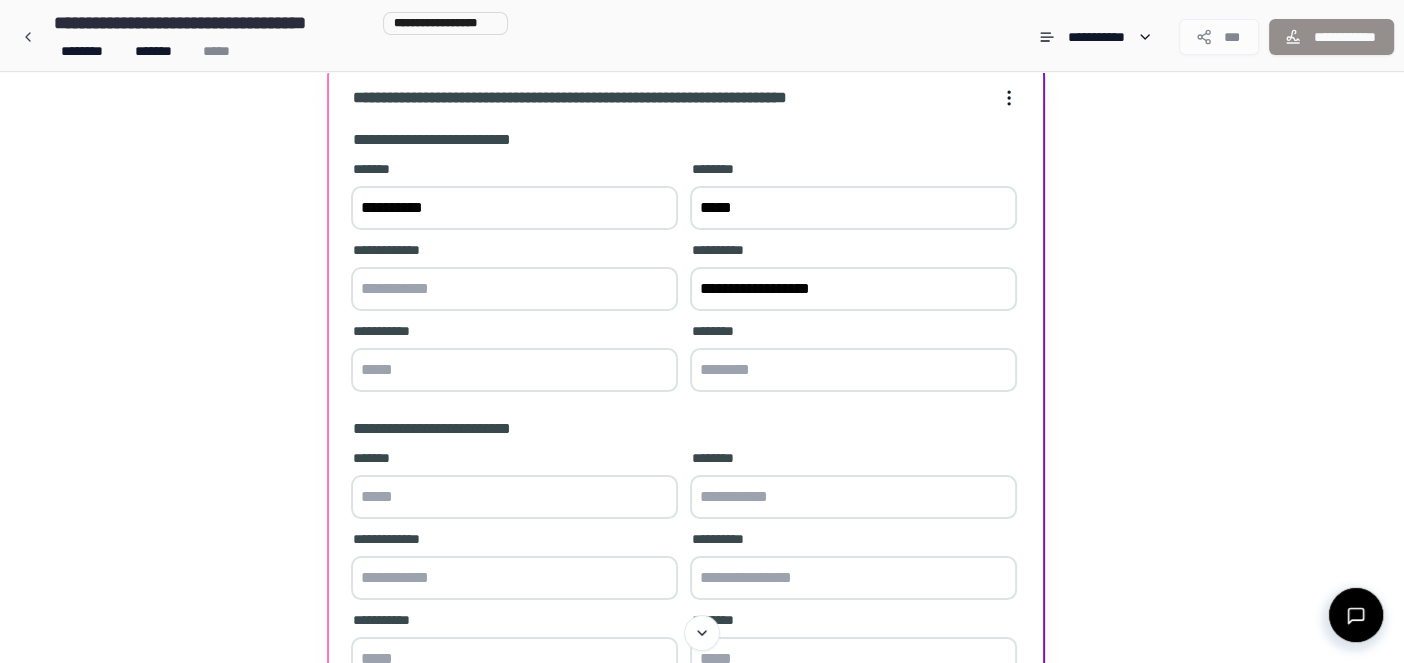 type on "*****" 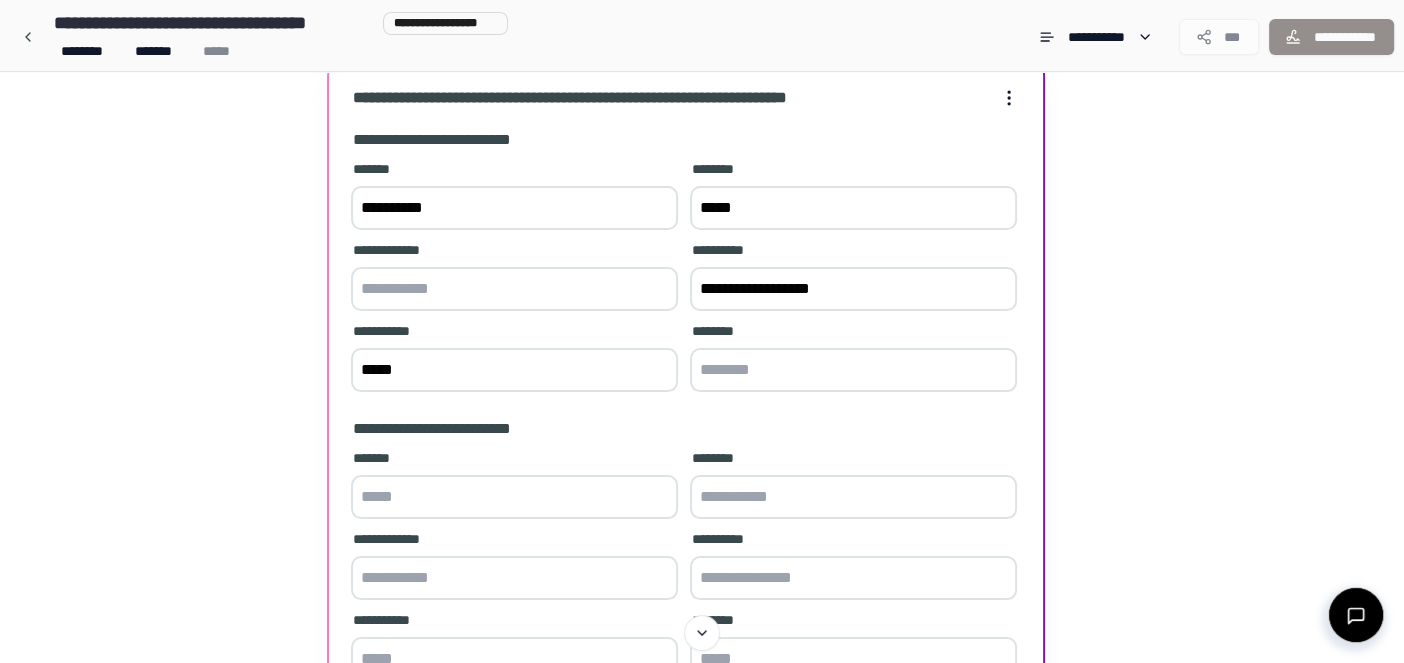 type on "*********" 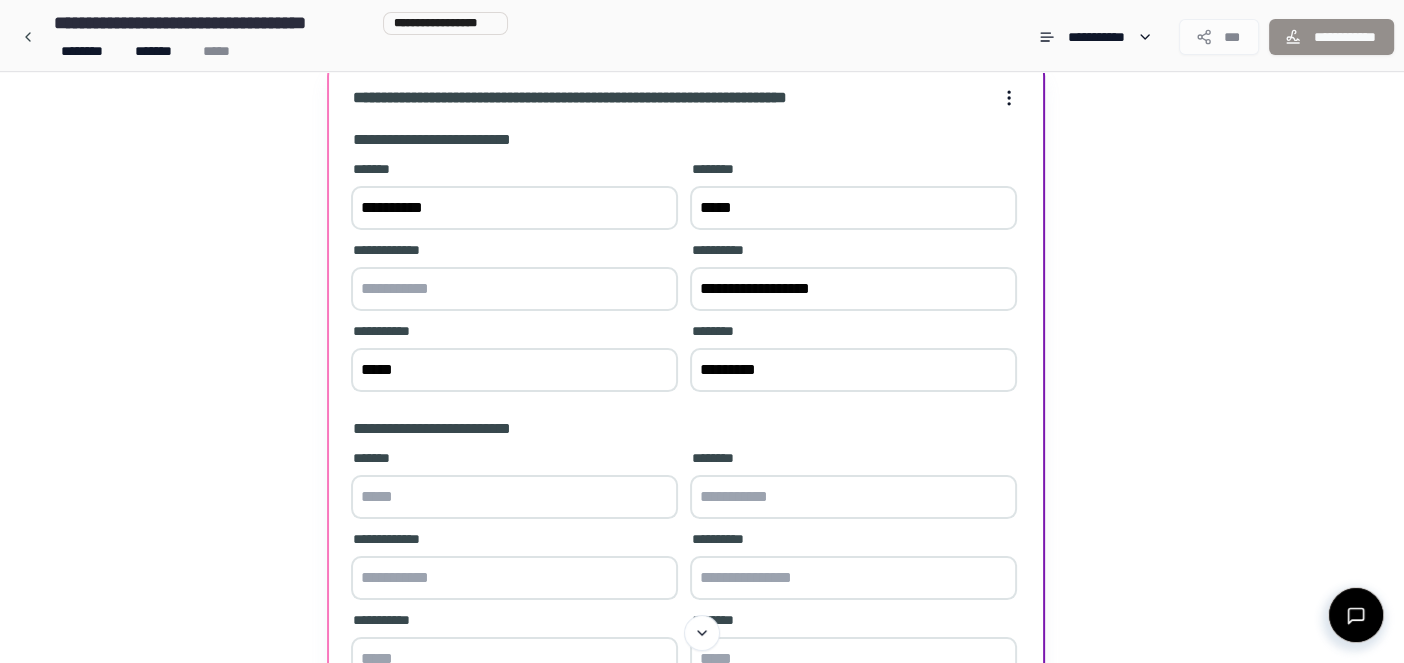 click on "**********" at bounding box center (514, 208) 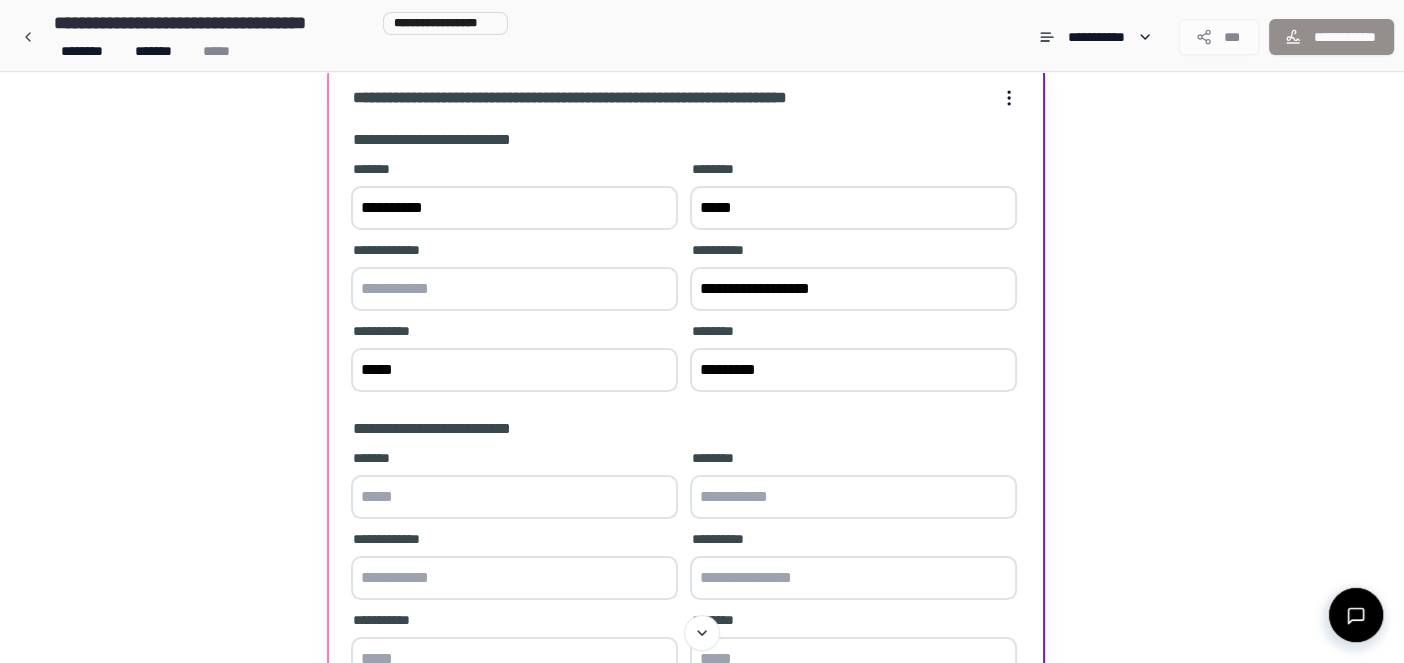 click on "*****" at bounding box center [853, 208] 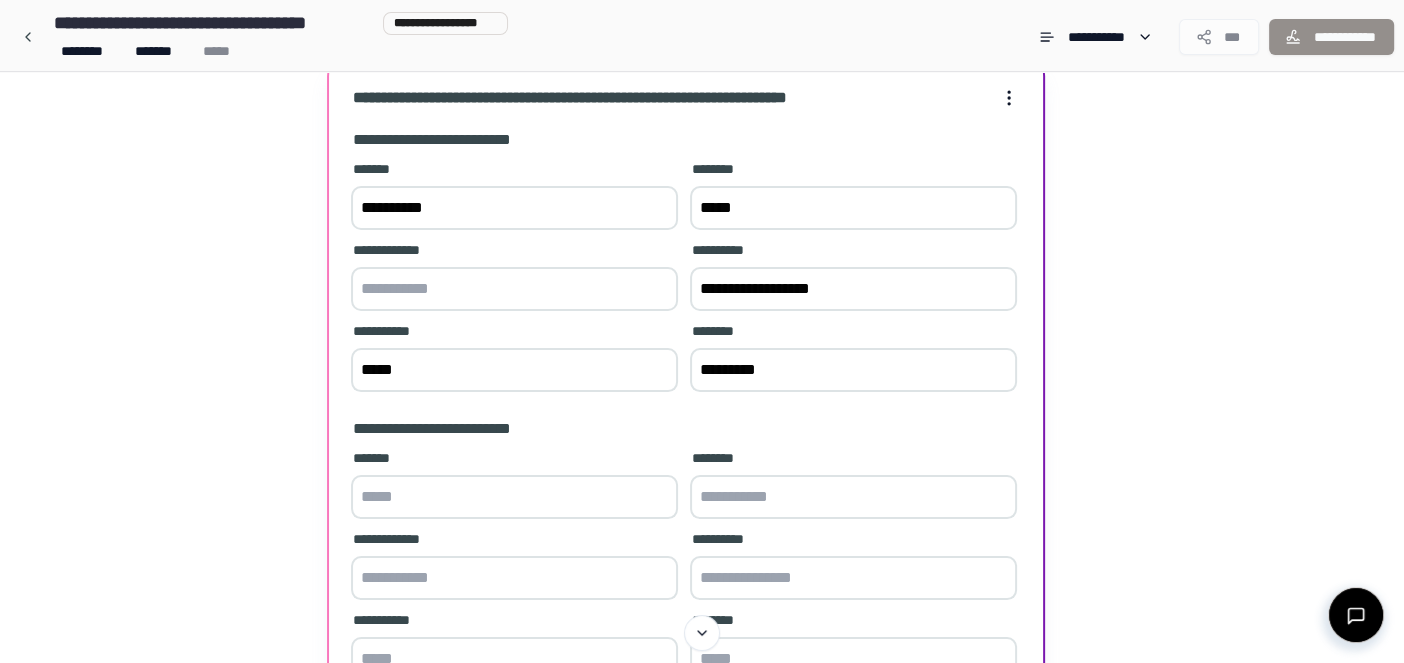 click at bounding box center [514, 289] 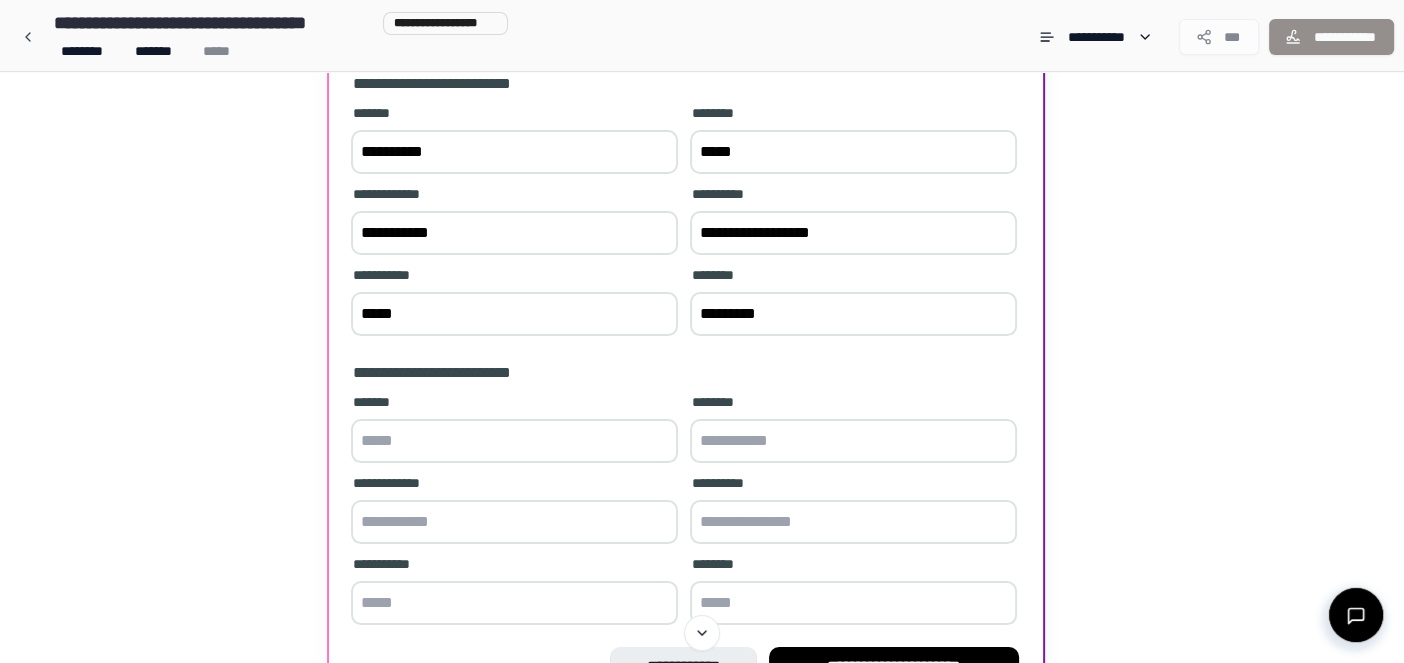 scroll, scrollTop: 200, scrollLeft: 0, axis: vertical 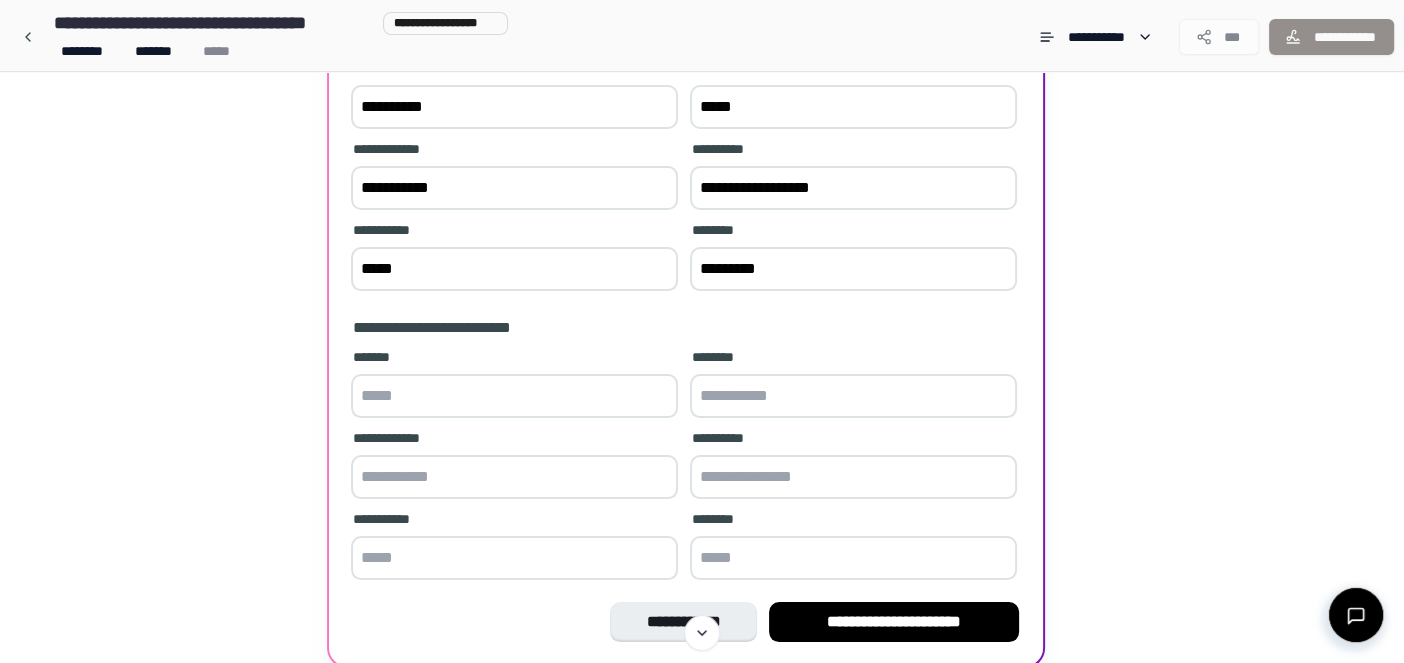 type on "**********" 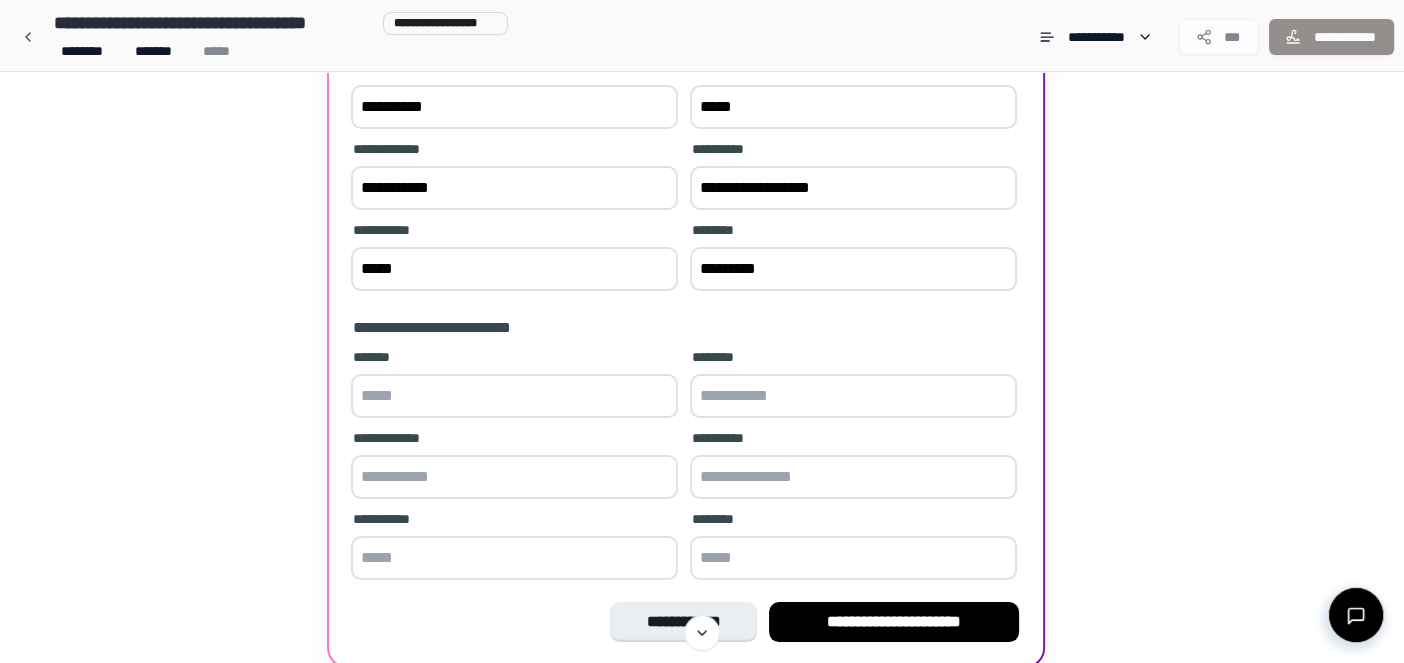 click at bounding box center (514, 396) 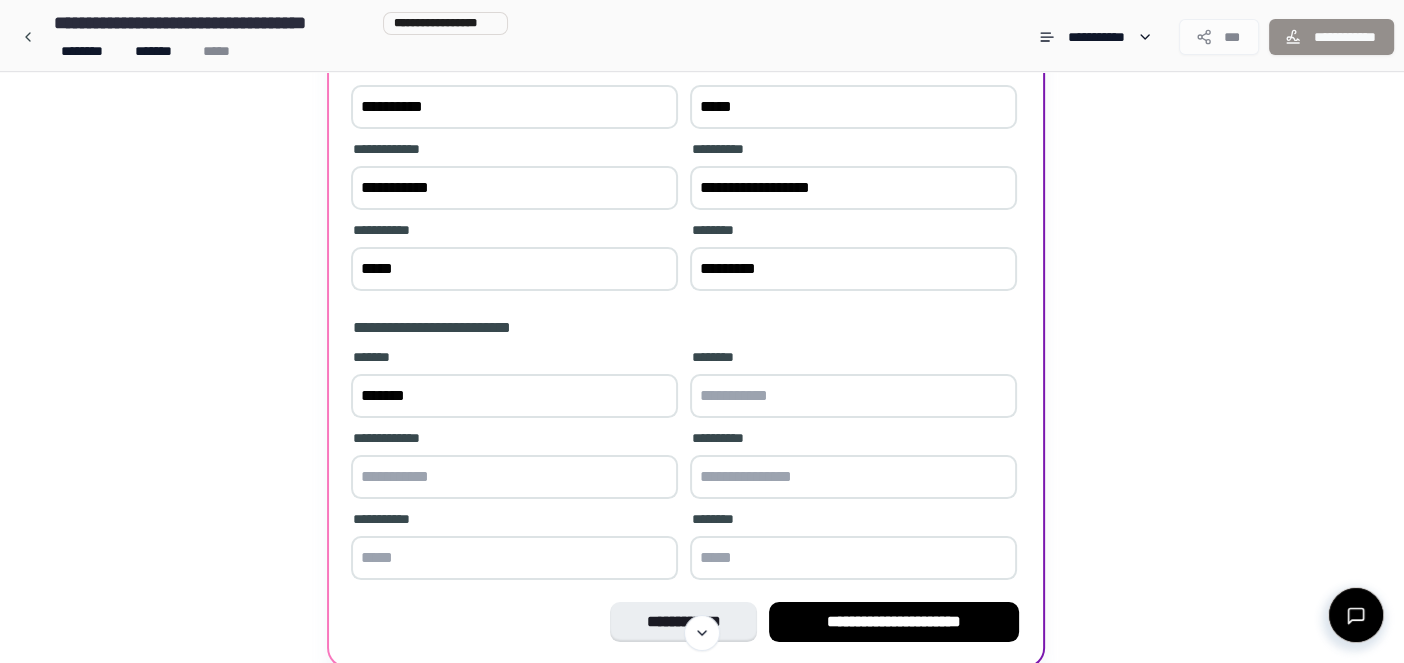 type on "*******" 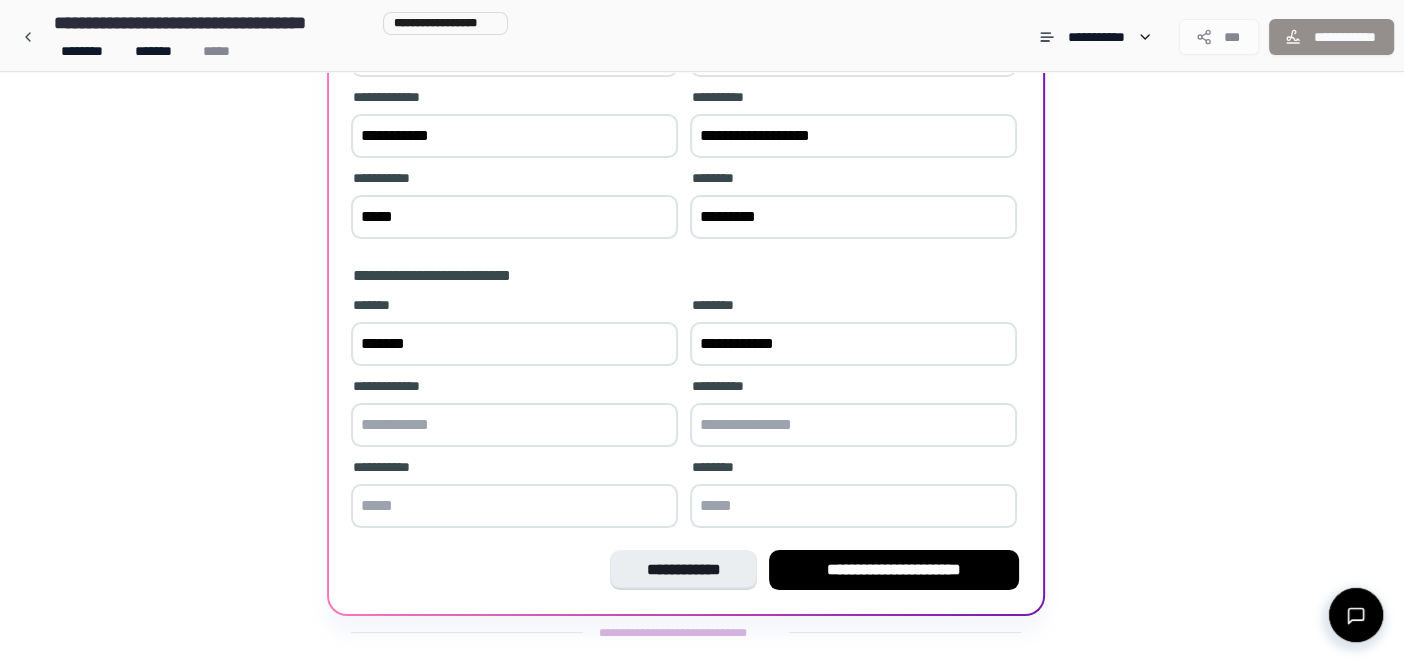 scroll, scrollTop: 281, scrollLeft: 0, axis: vertical 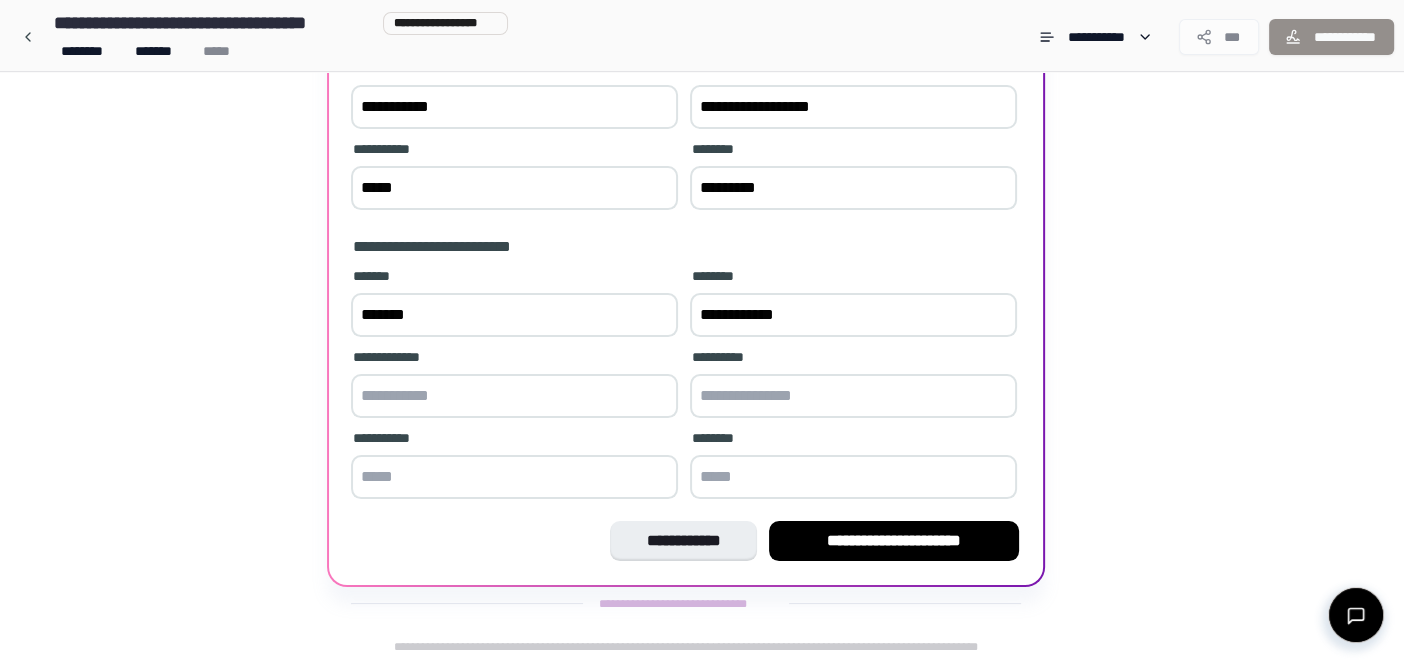 type on "**********" 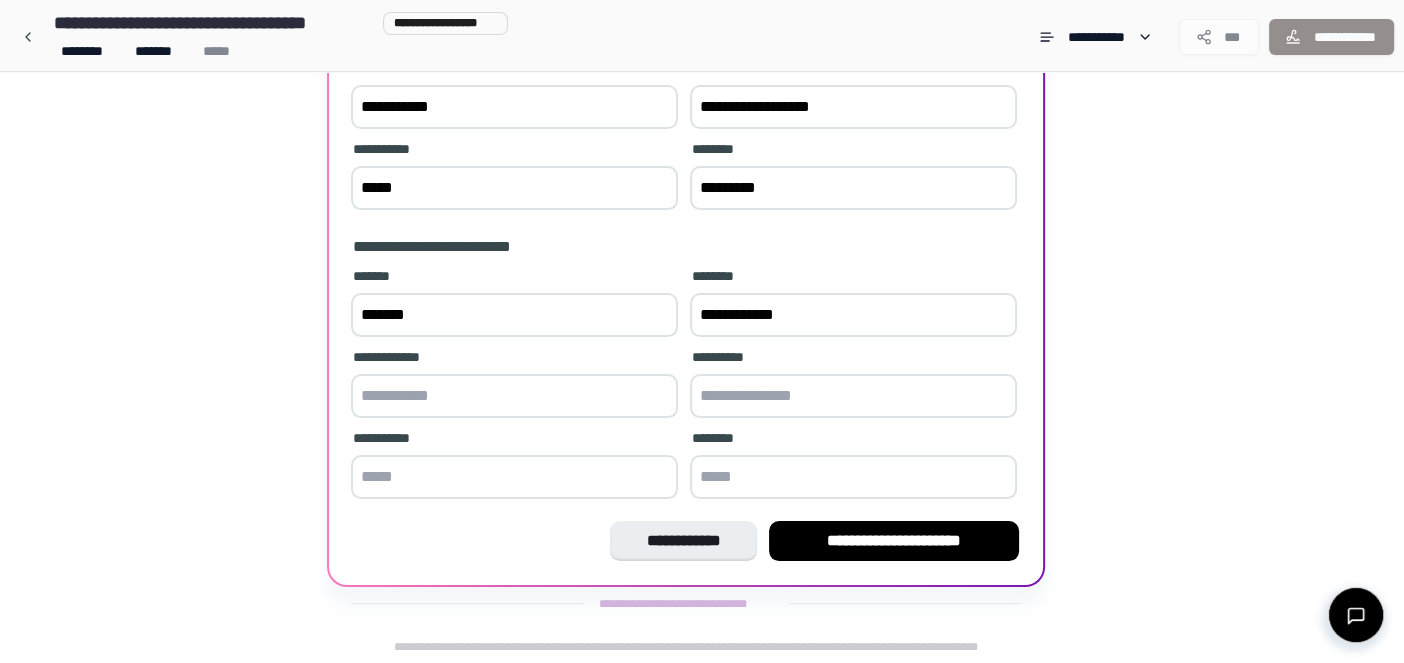click at bounding box center [514, 396] 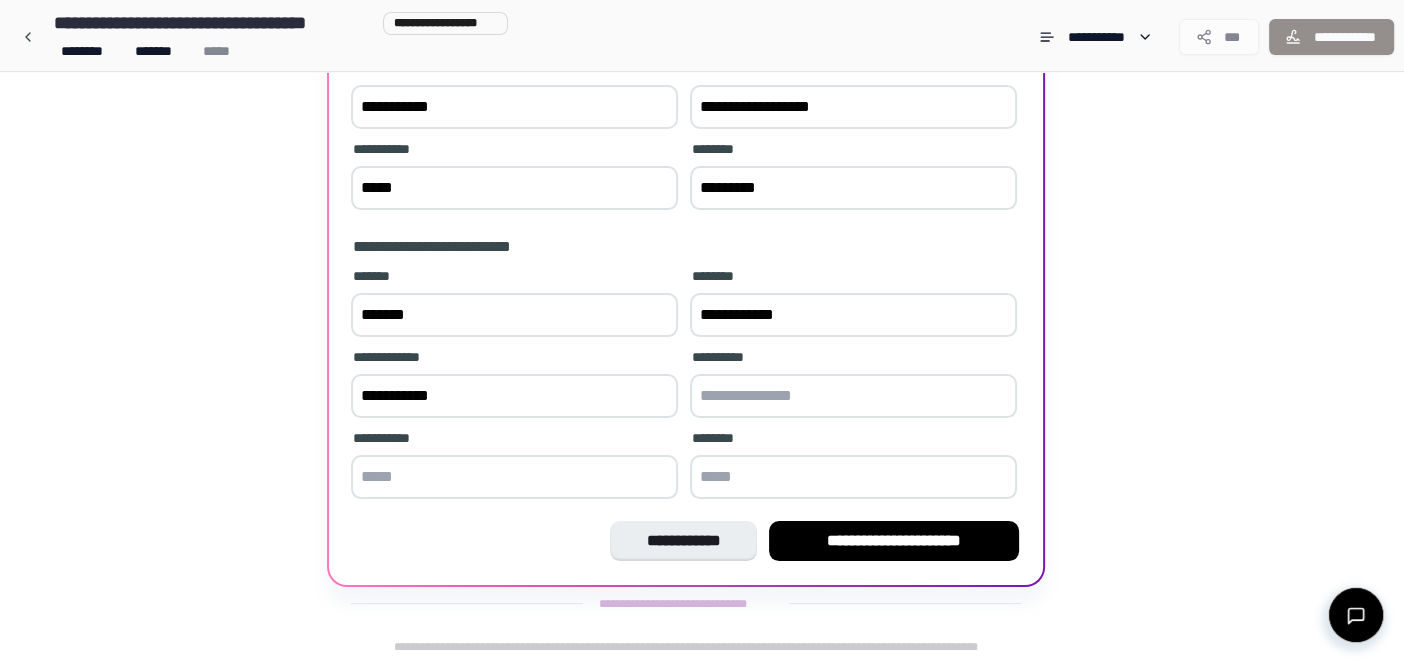 type on "**********" 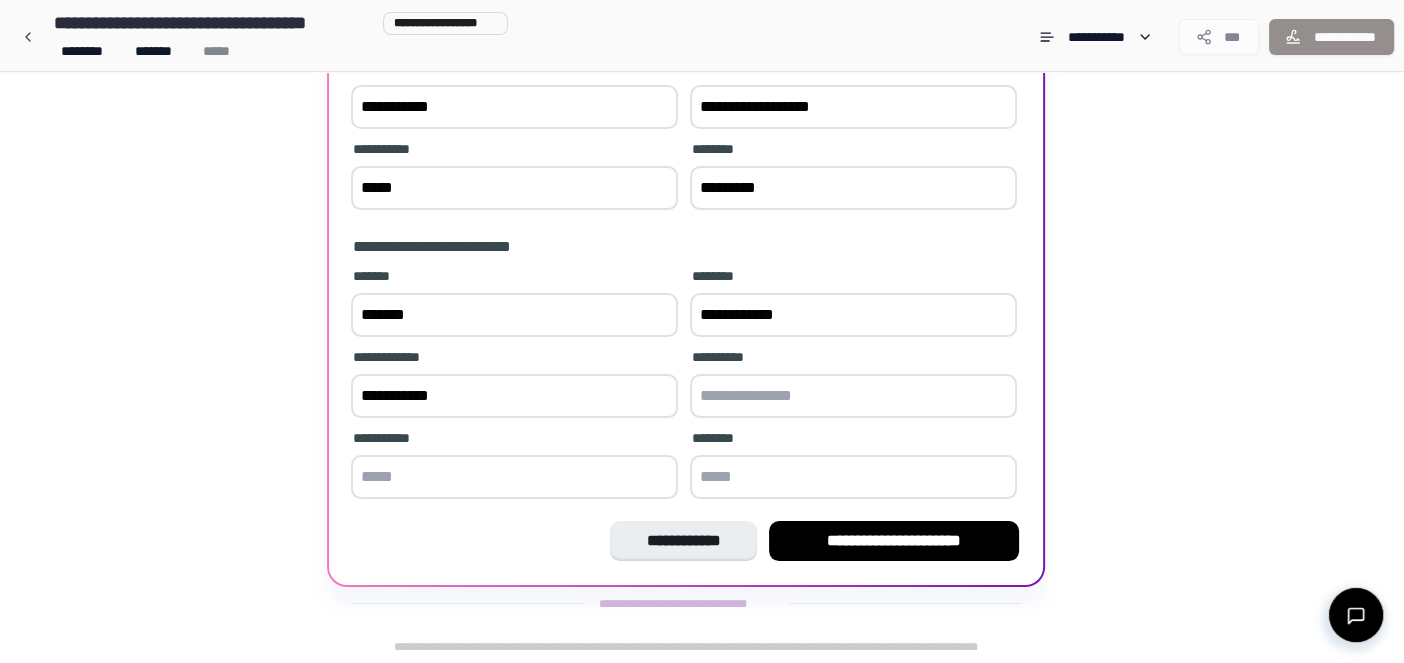 type on "*****" 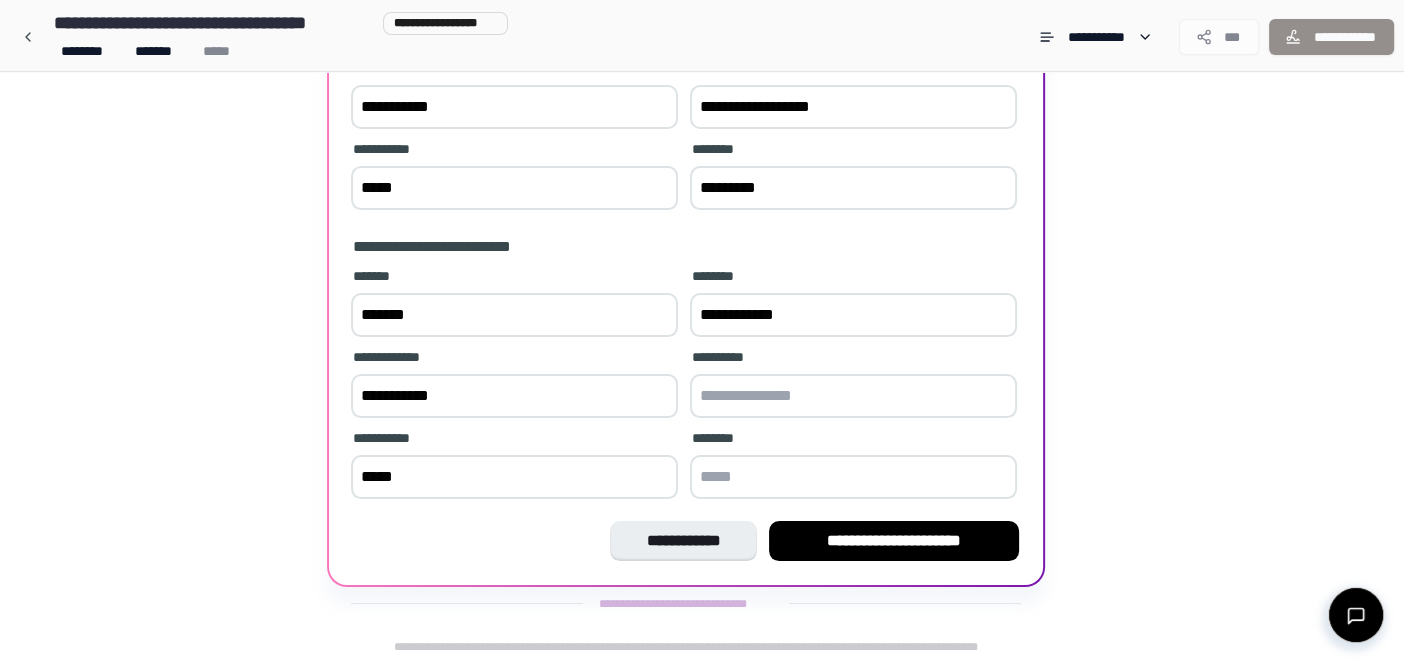 type on "**********" 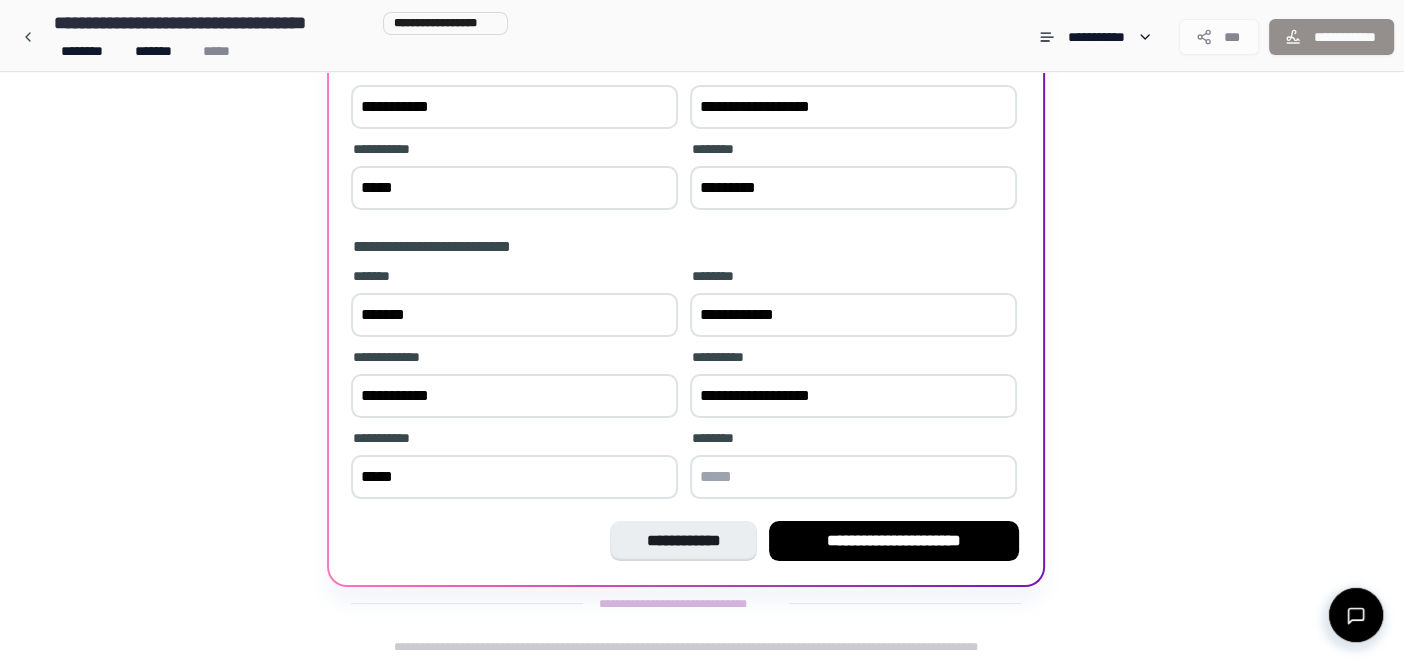 type on "*********" 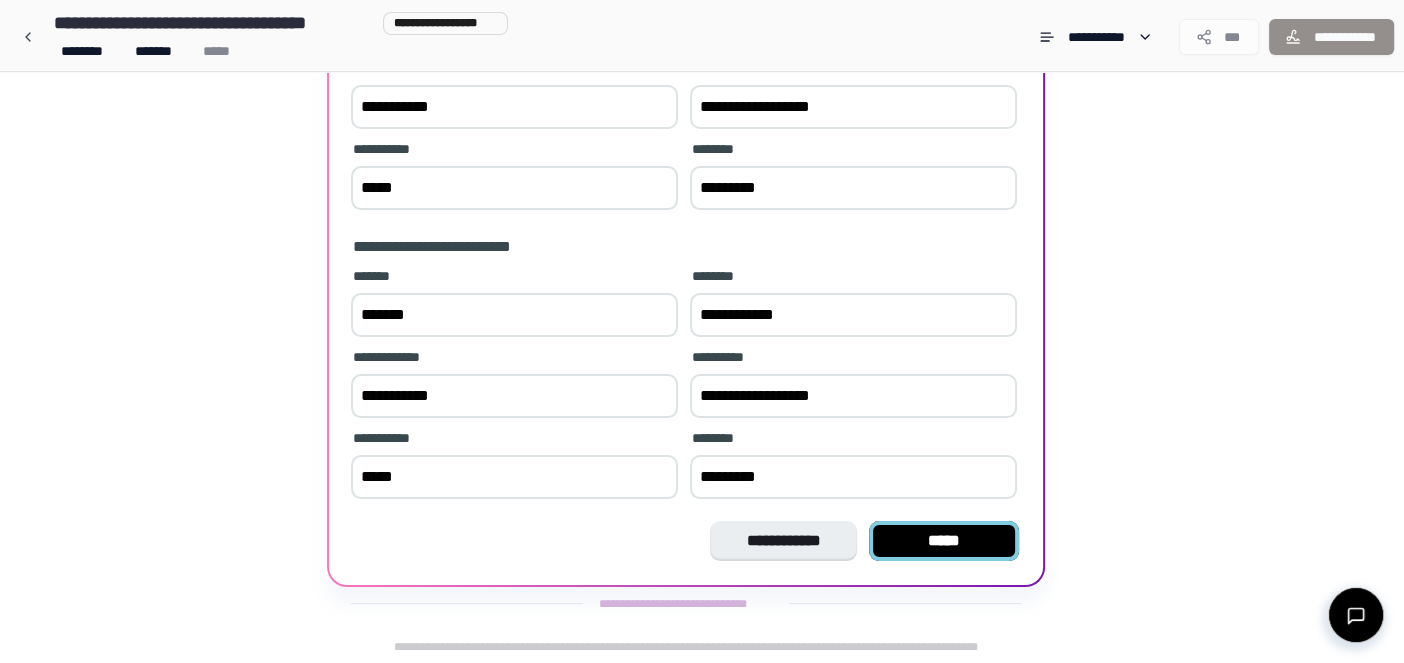 click on "*****" at bounding box center (944, 541) 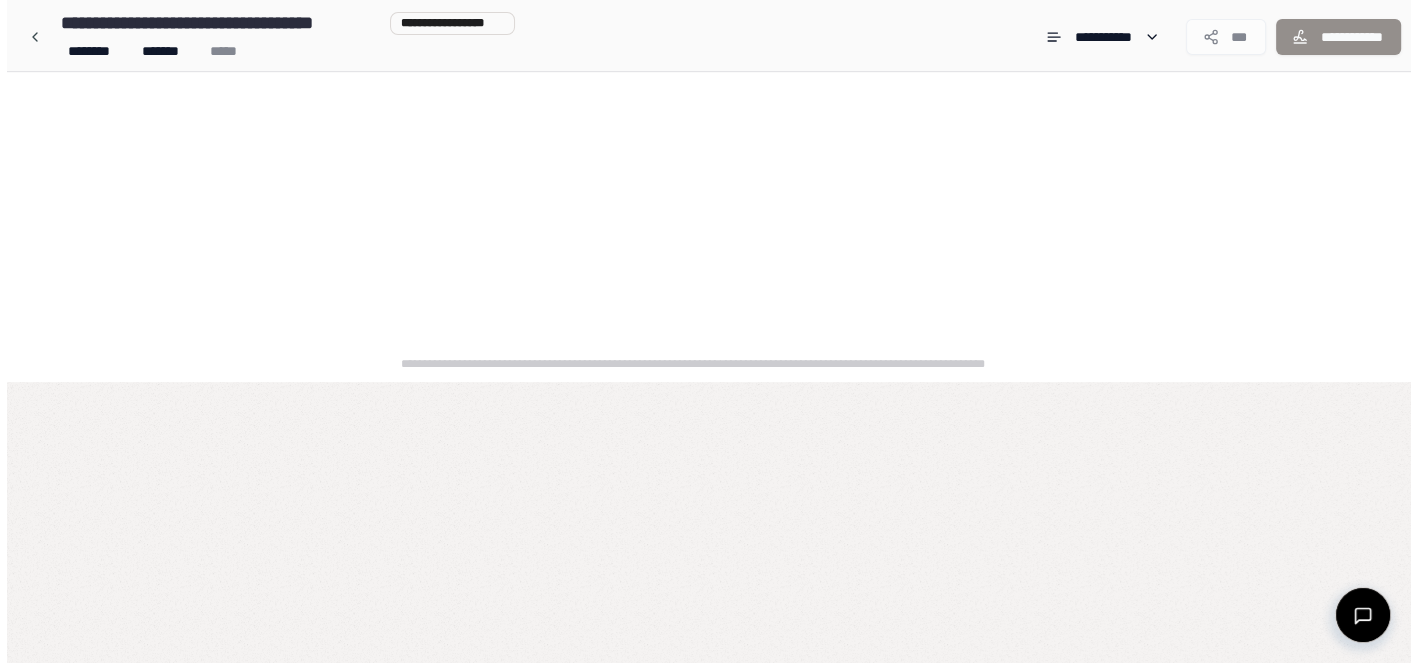 scroll, scrollTop: 0, scrollLeft: 0, axis: both 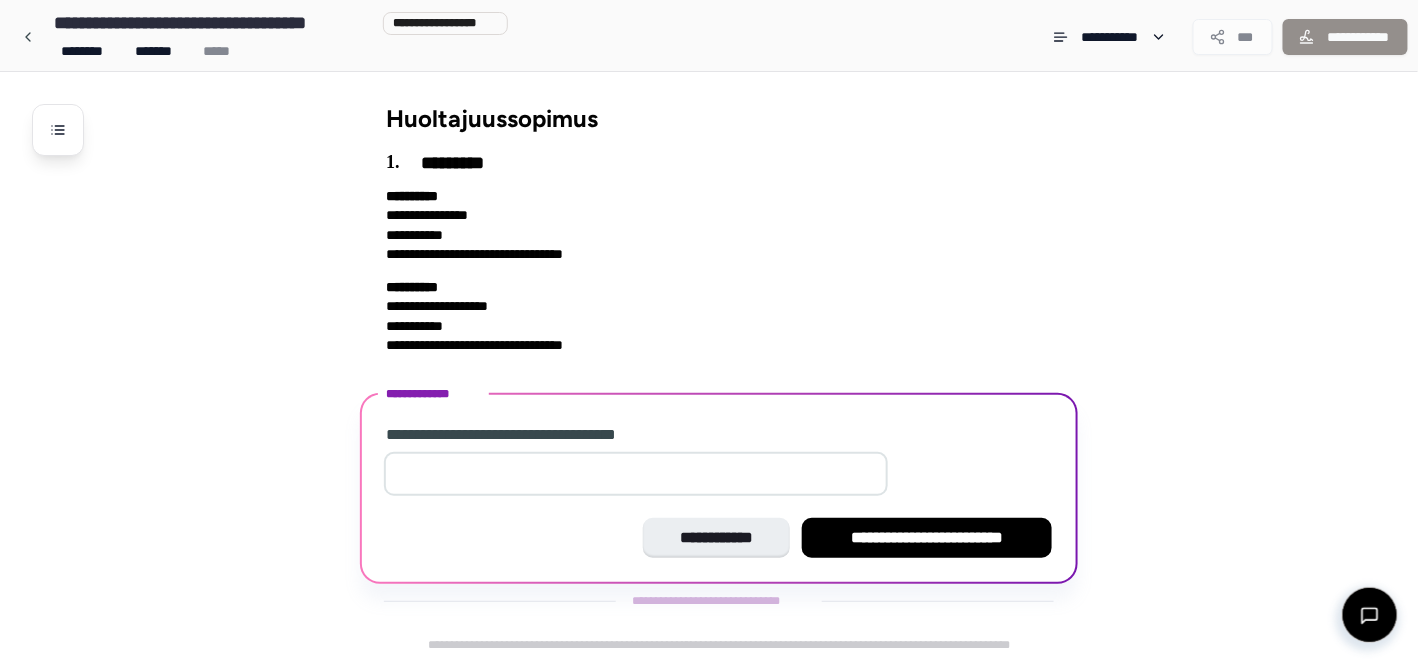 click at bounding box center [636, 474] 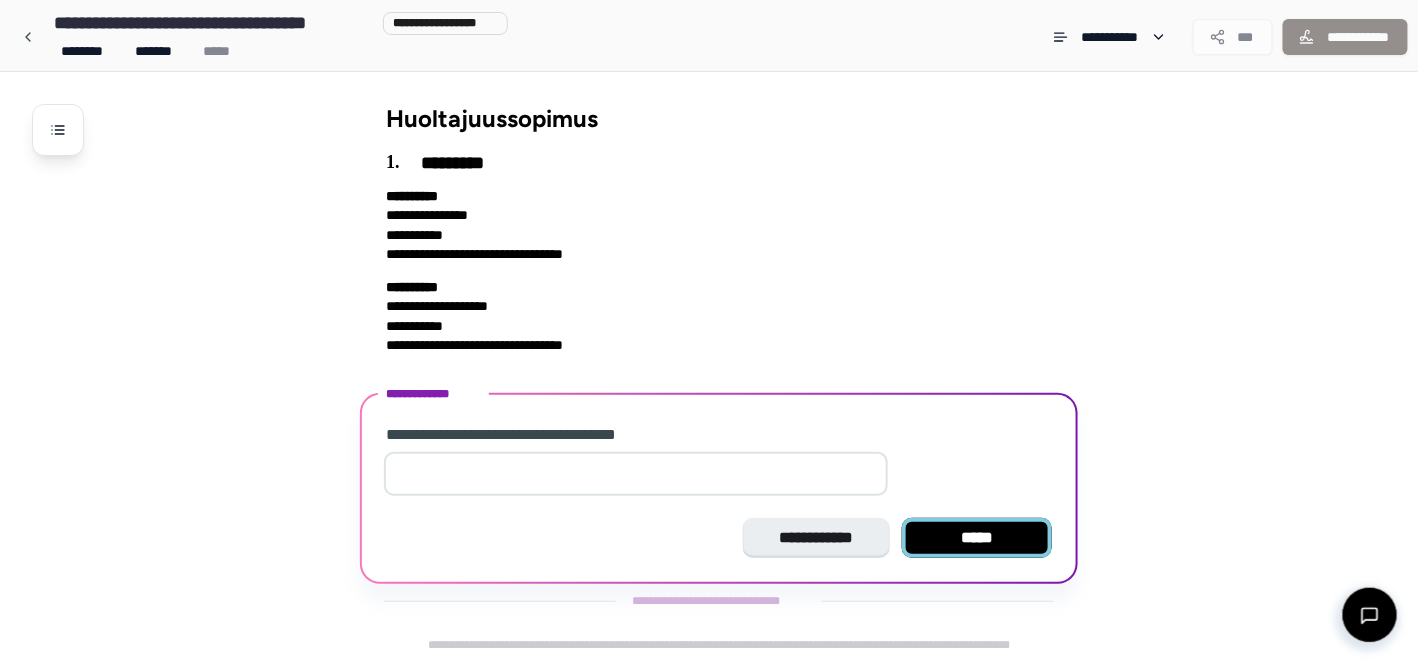 type on "*" 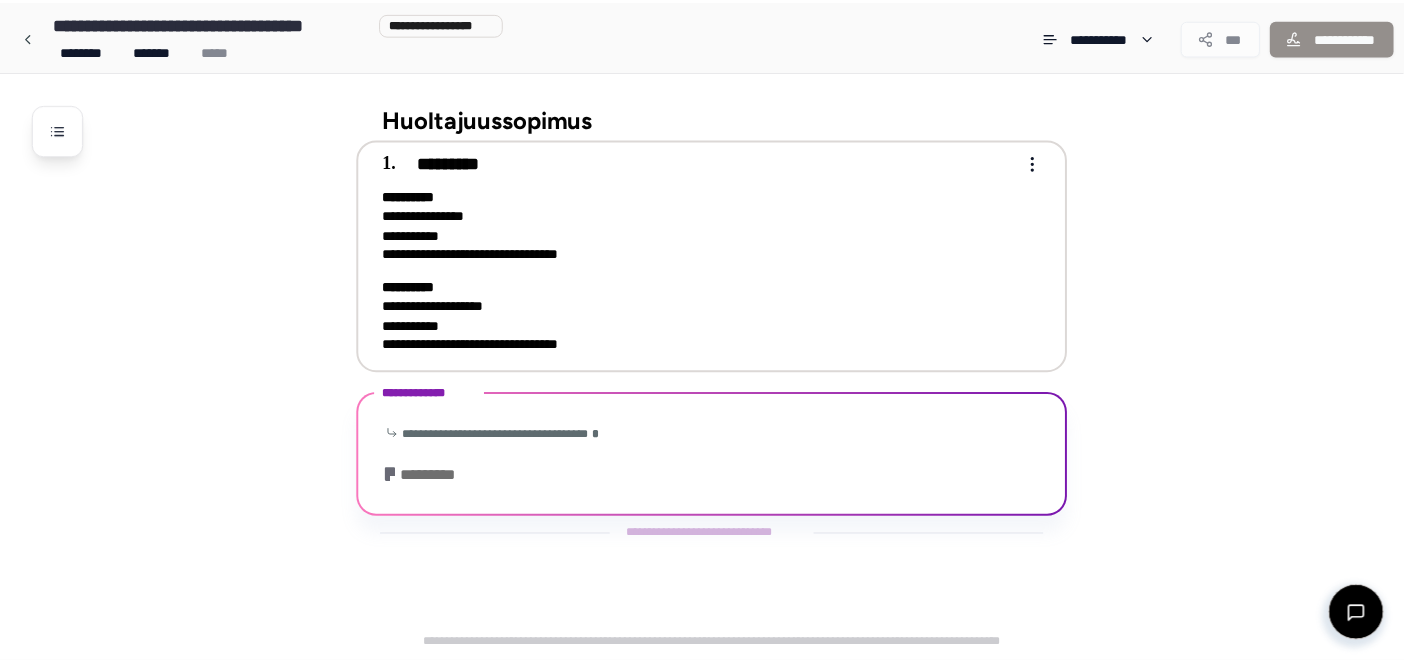 scroll, scrollTop: 147, scrollLeft: 0, axis: vertical 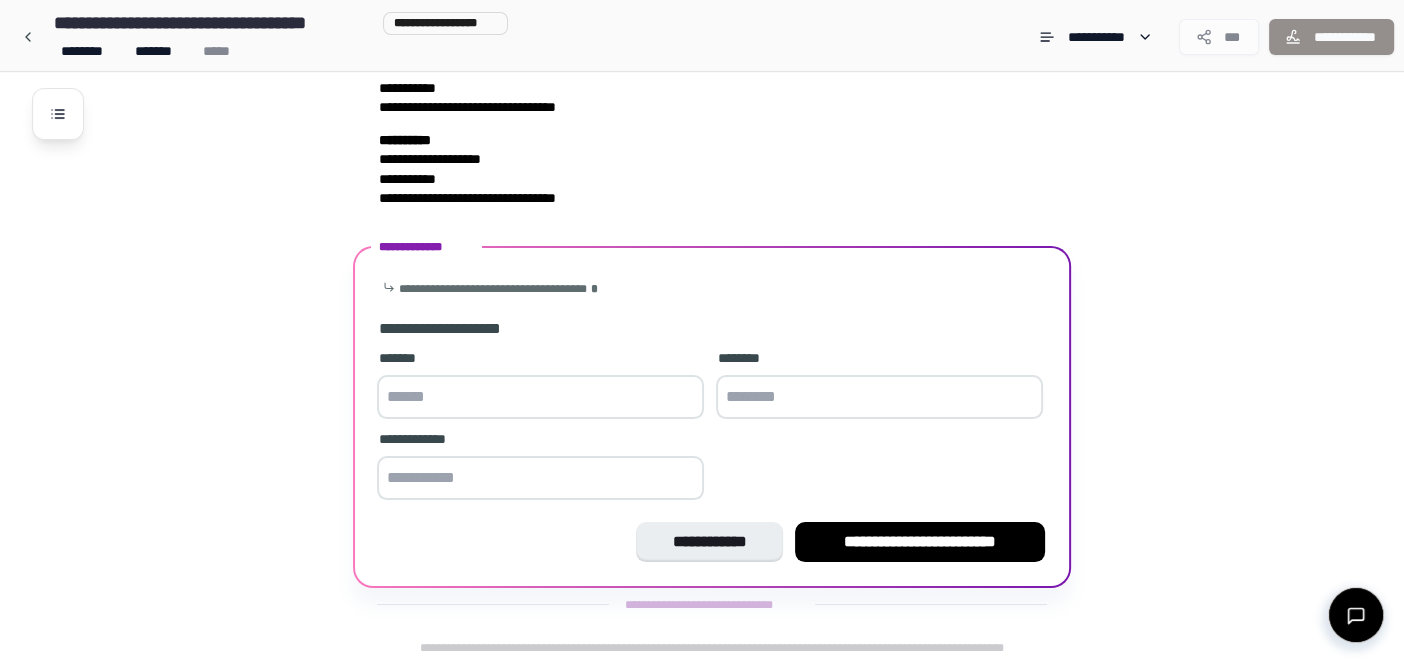 click at bounding box center (540, 397) 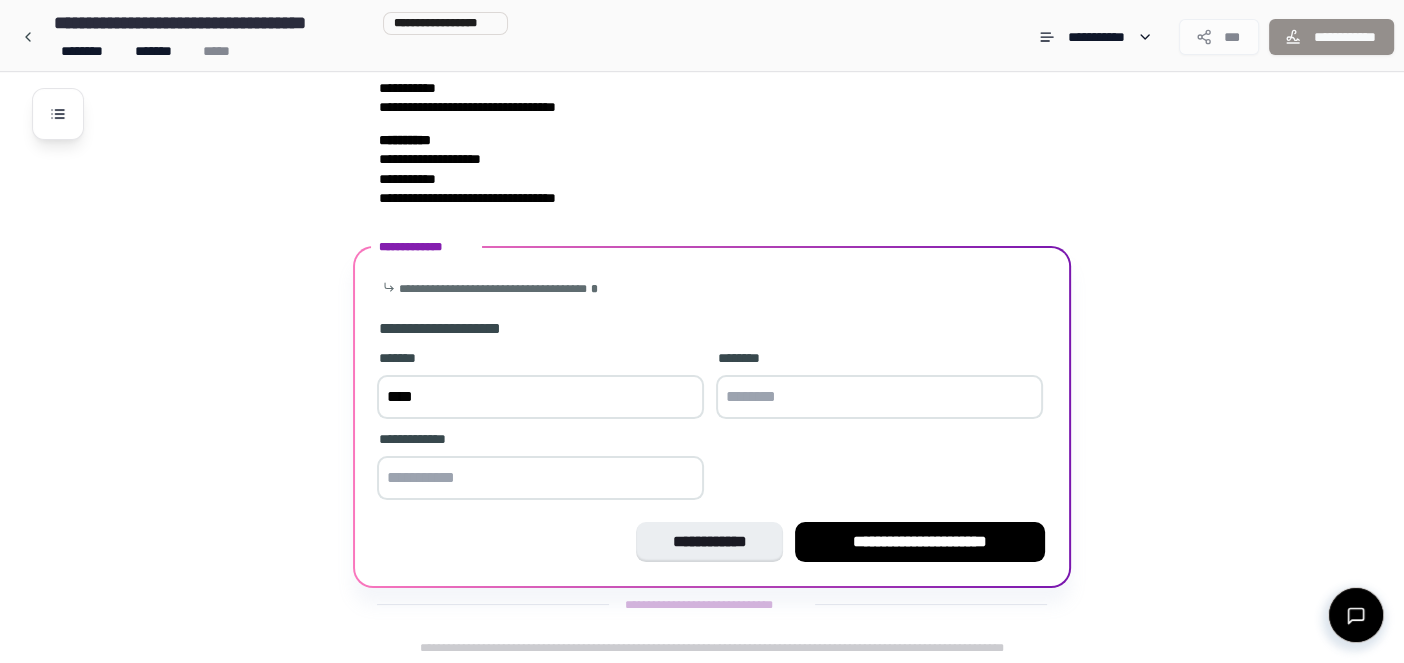 type on "****" 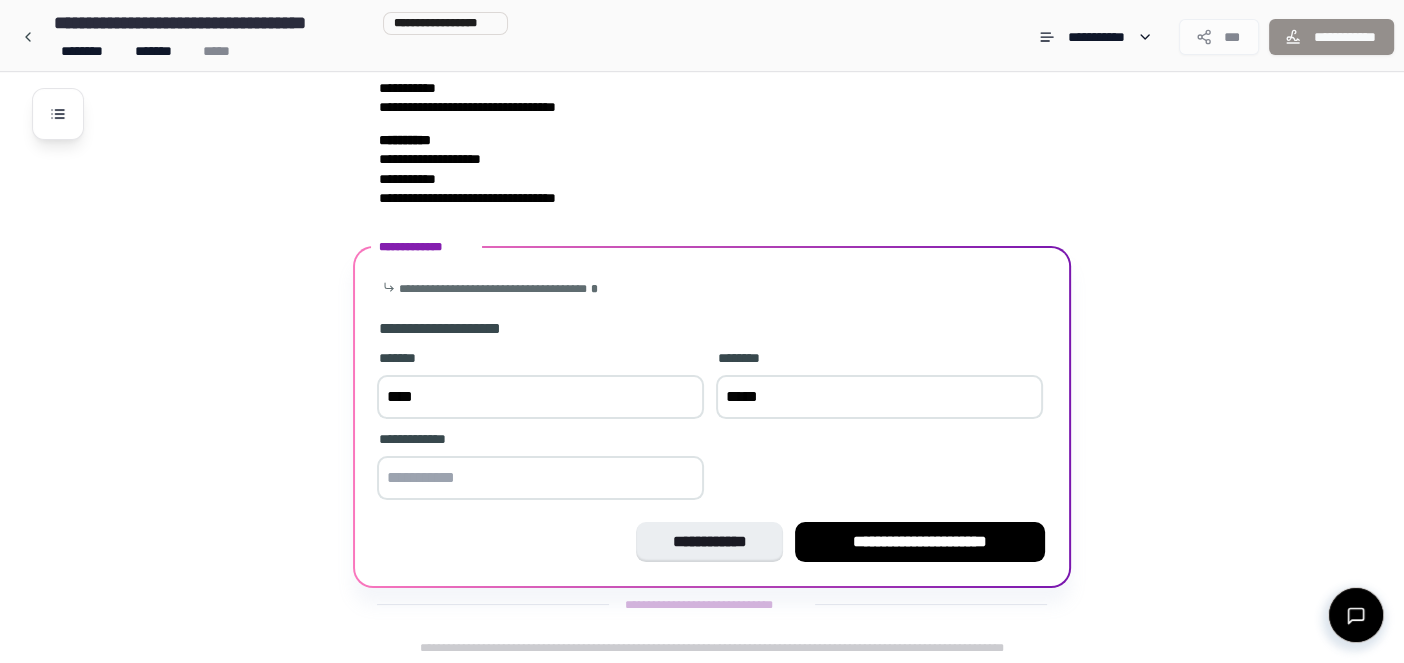 type on "*****" 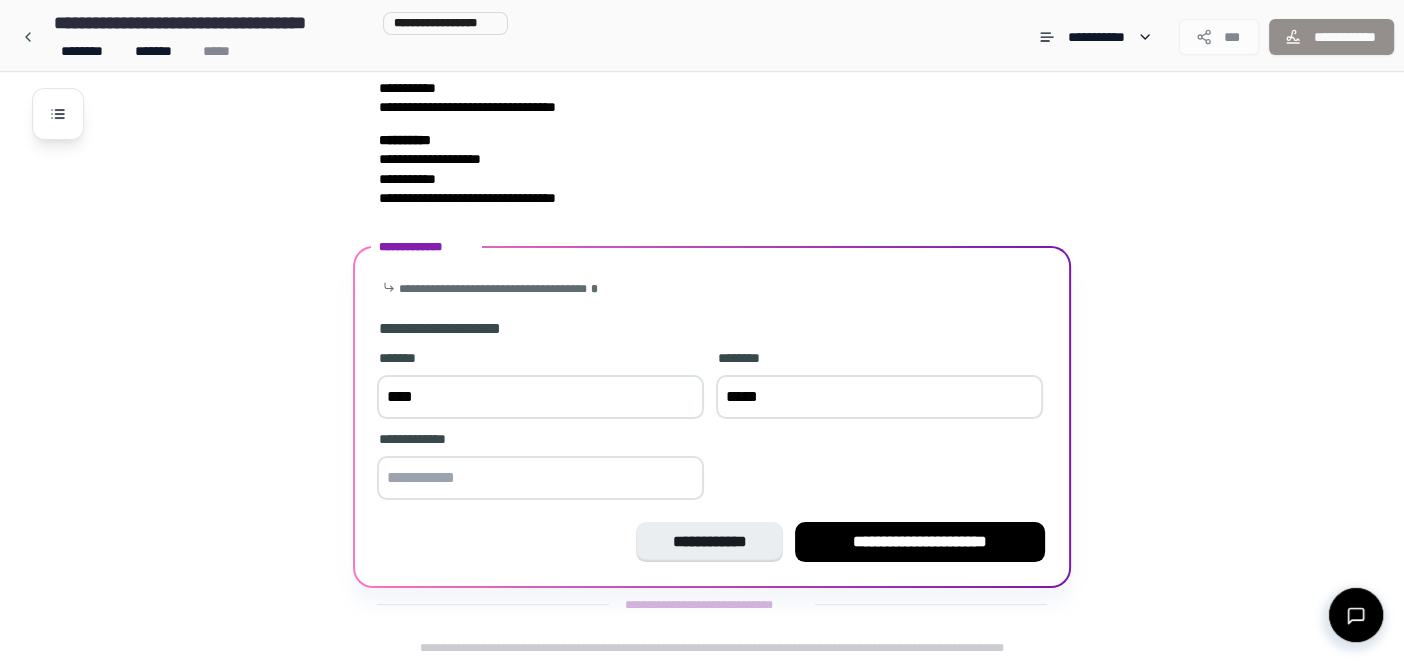click at bounding box center (540, 478) 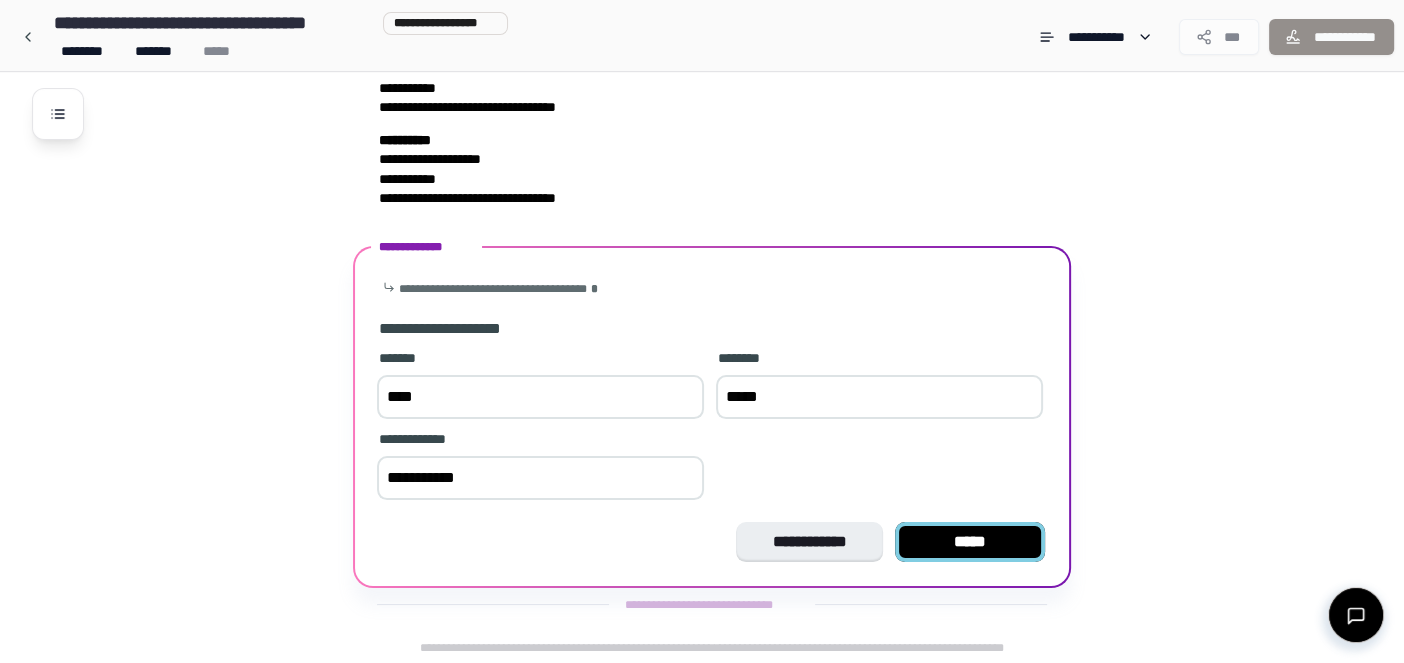type on "**********" 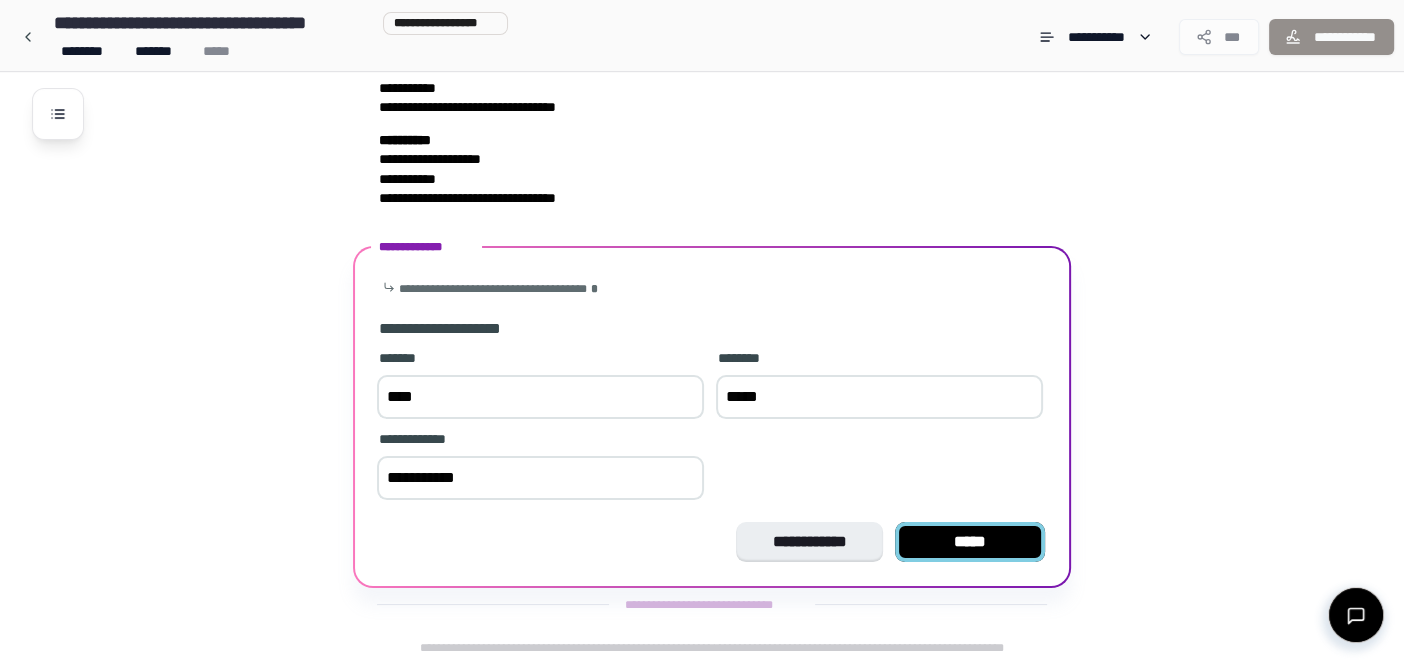 click on "*****" at bounding box center (970, 542) 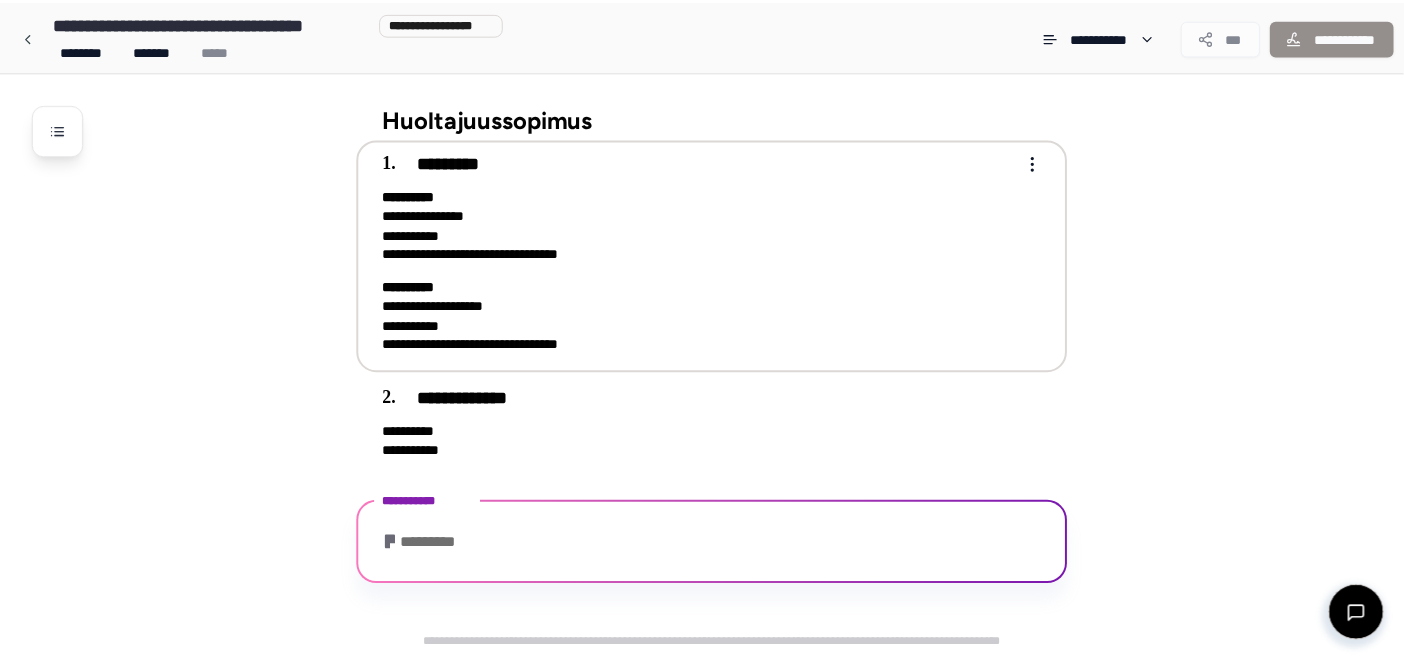 scroll, scrollTop: 106, scrollLeft: 0, axis: vertical 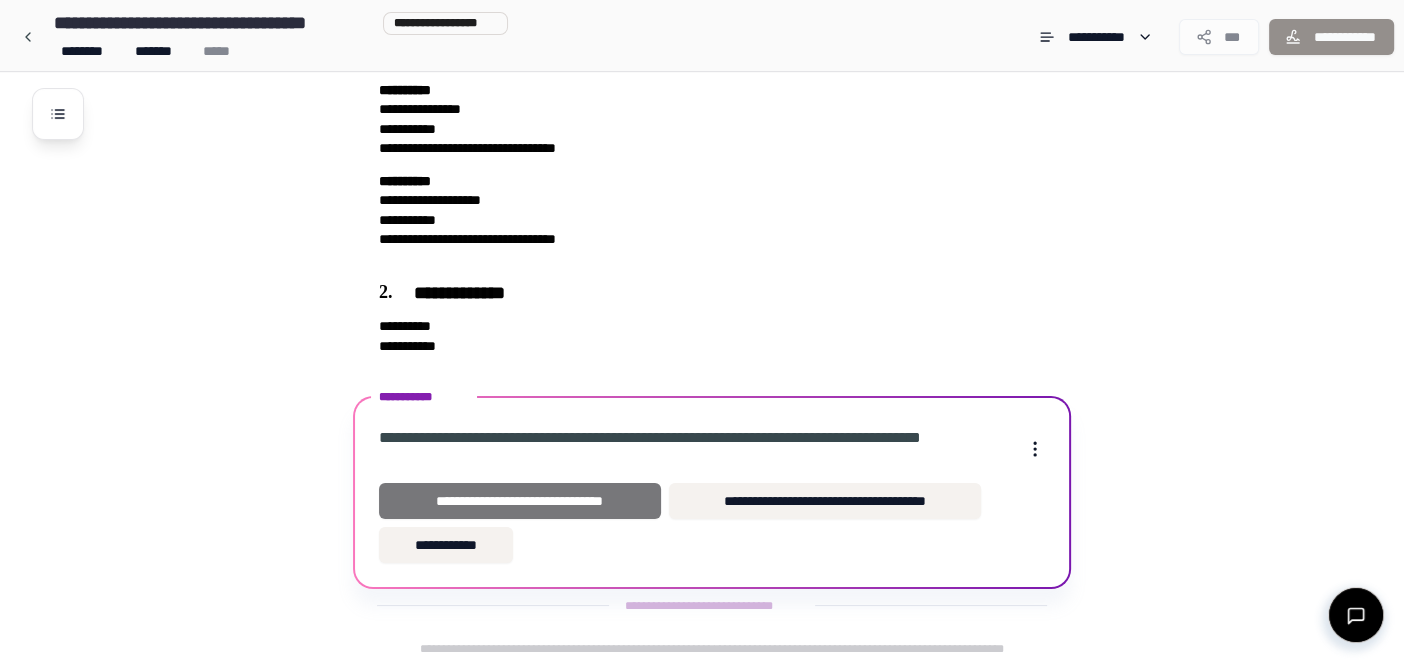 click on "**********" at bounding box center (520, 501) 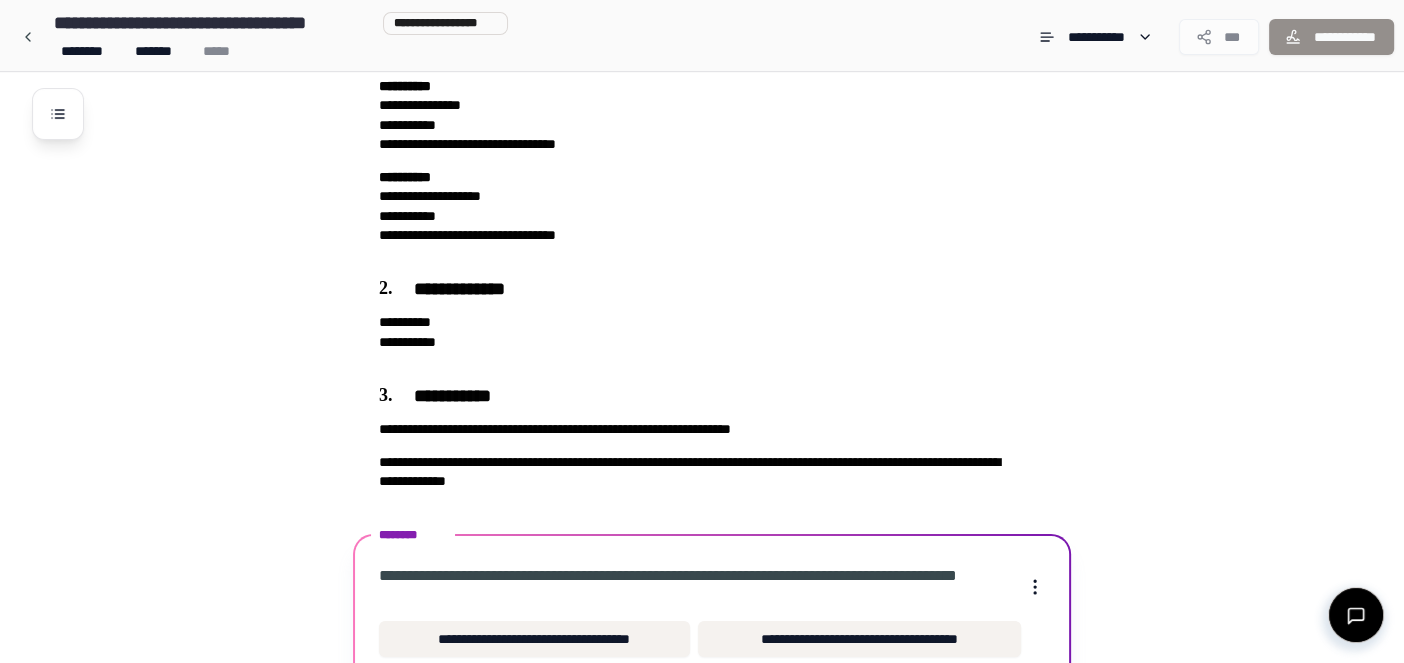 scroll, scrollTop: 247, scrollLeft: 0, axis: vertical 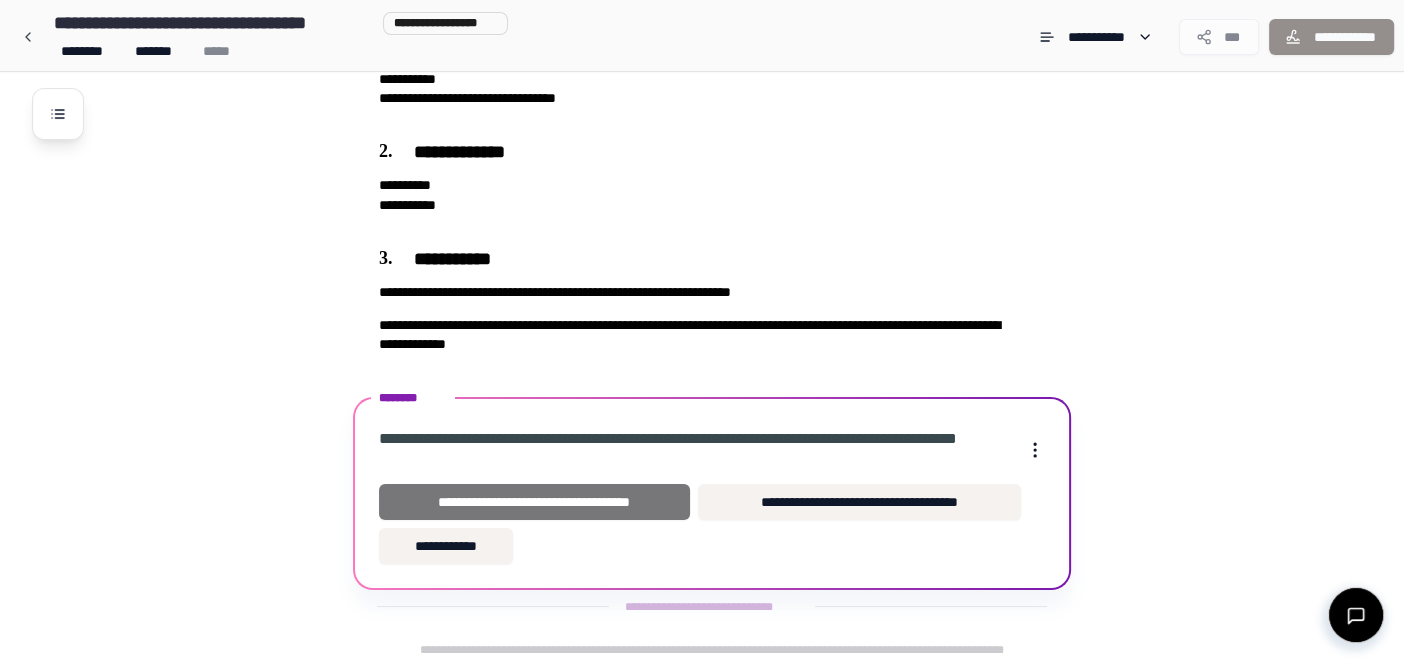 click on "**********" at bounding box center [534, 502] 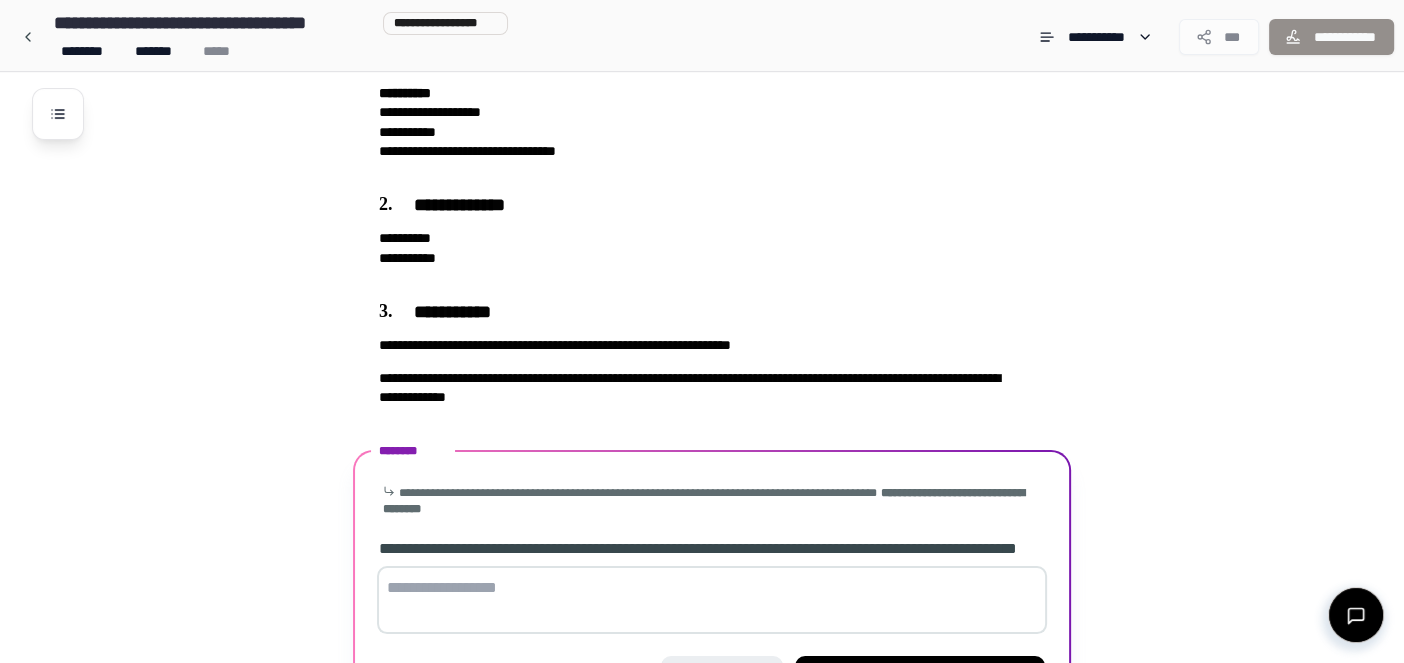 scroll, scrollTop: 348, scrollLeft: 0, axis: vertical 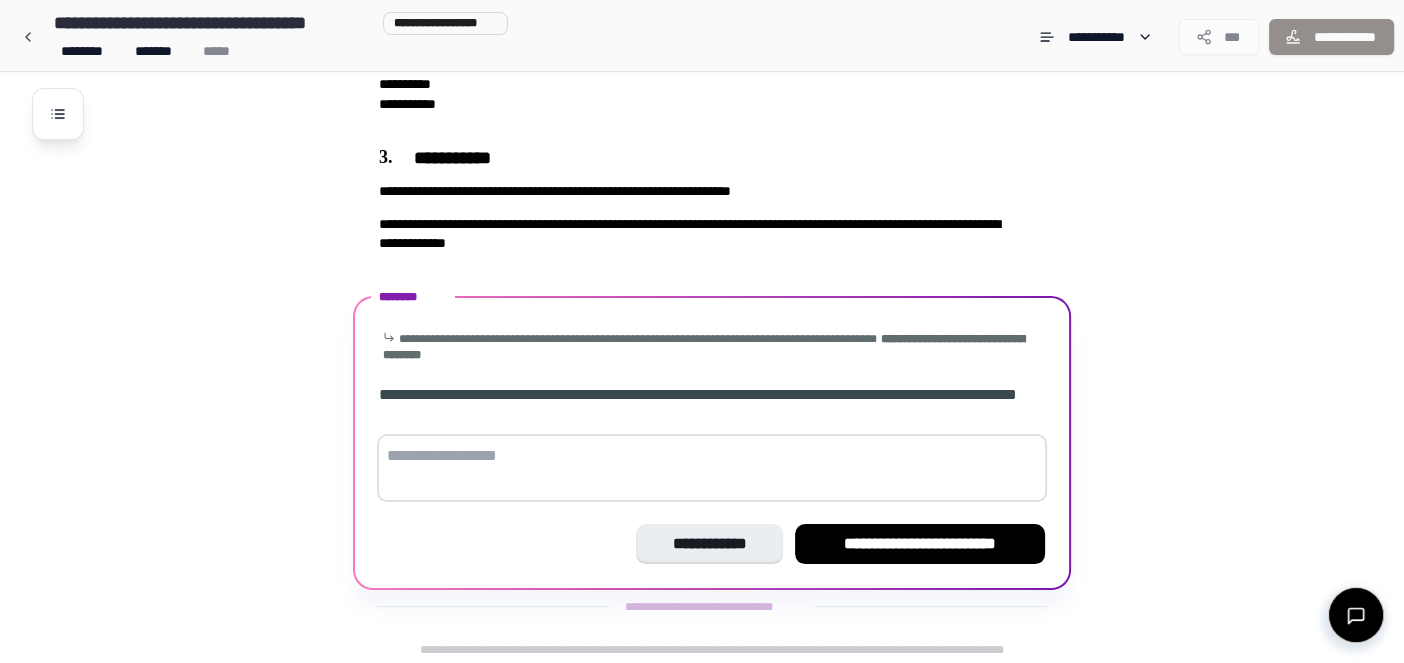 click at bounding box center (712, 468) 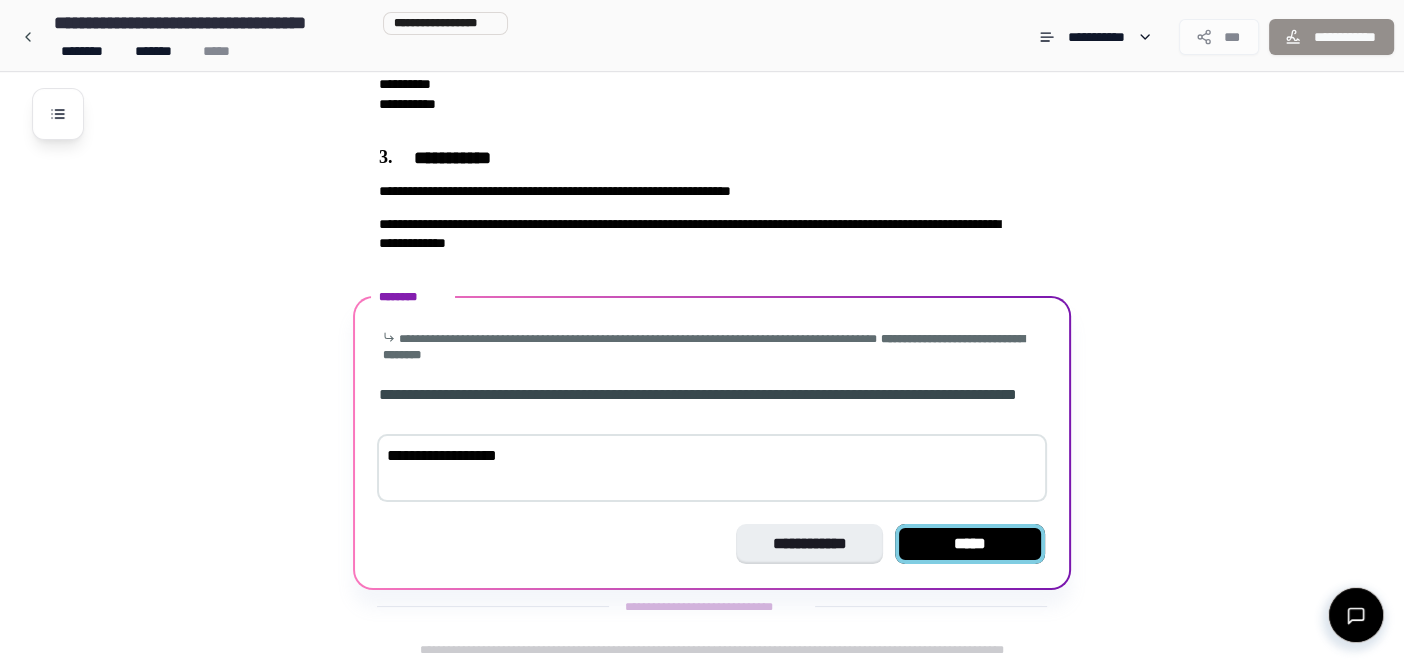 type on "**********" 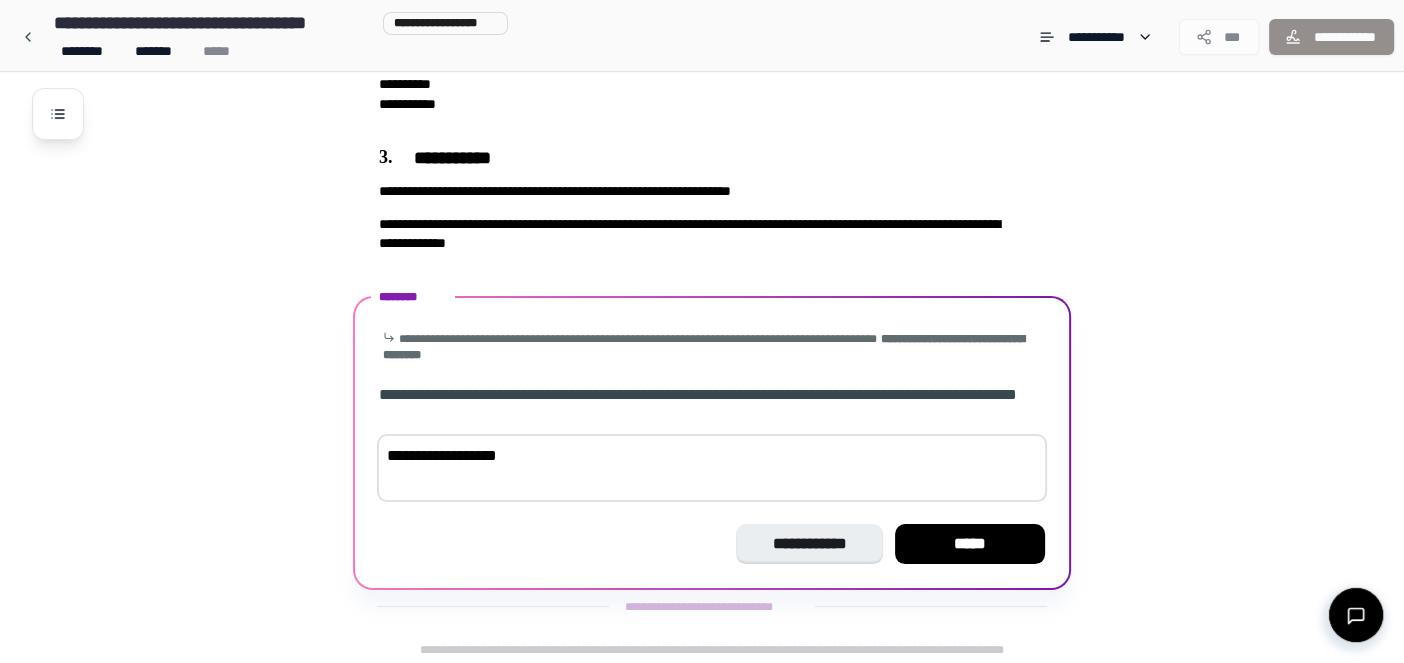 click on "*****" at bounding box center [970, 544] 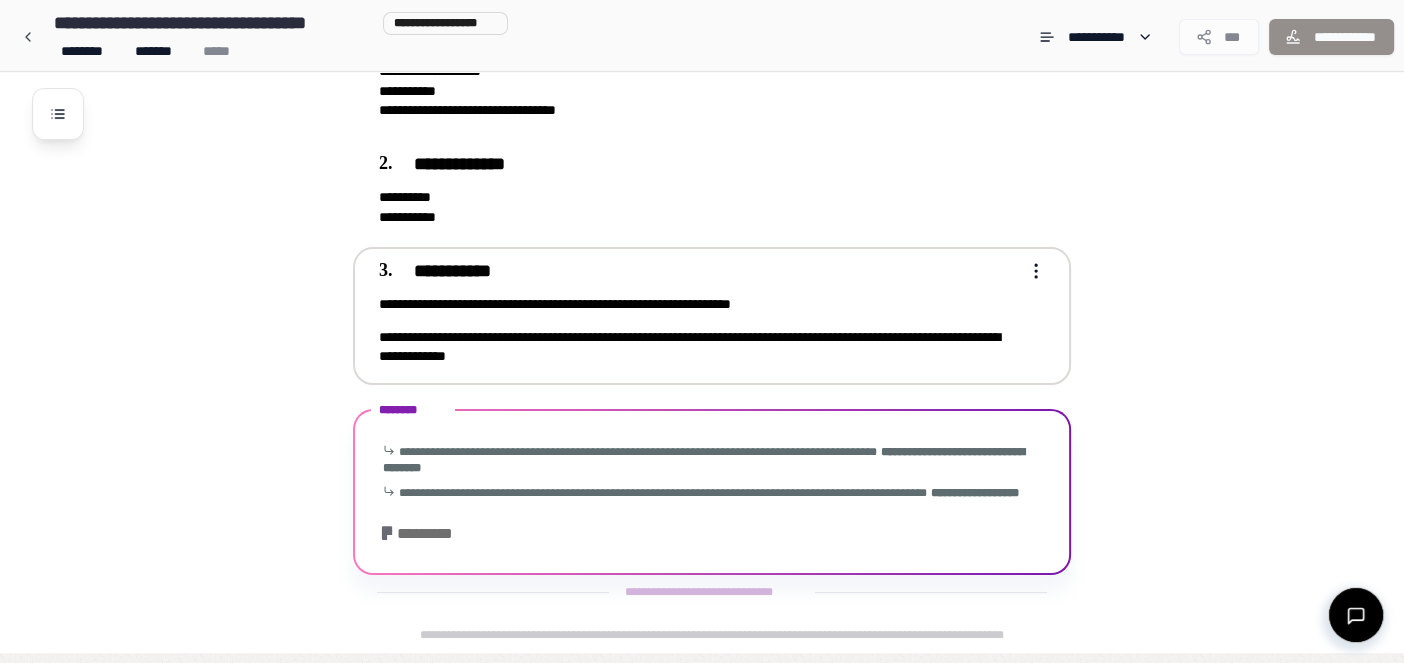 scroll, scrollTop: 323, scrollLeft: 0, axis: vertical 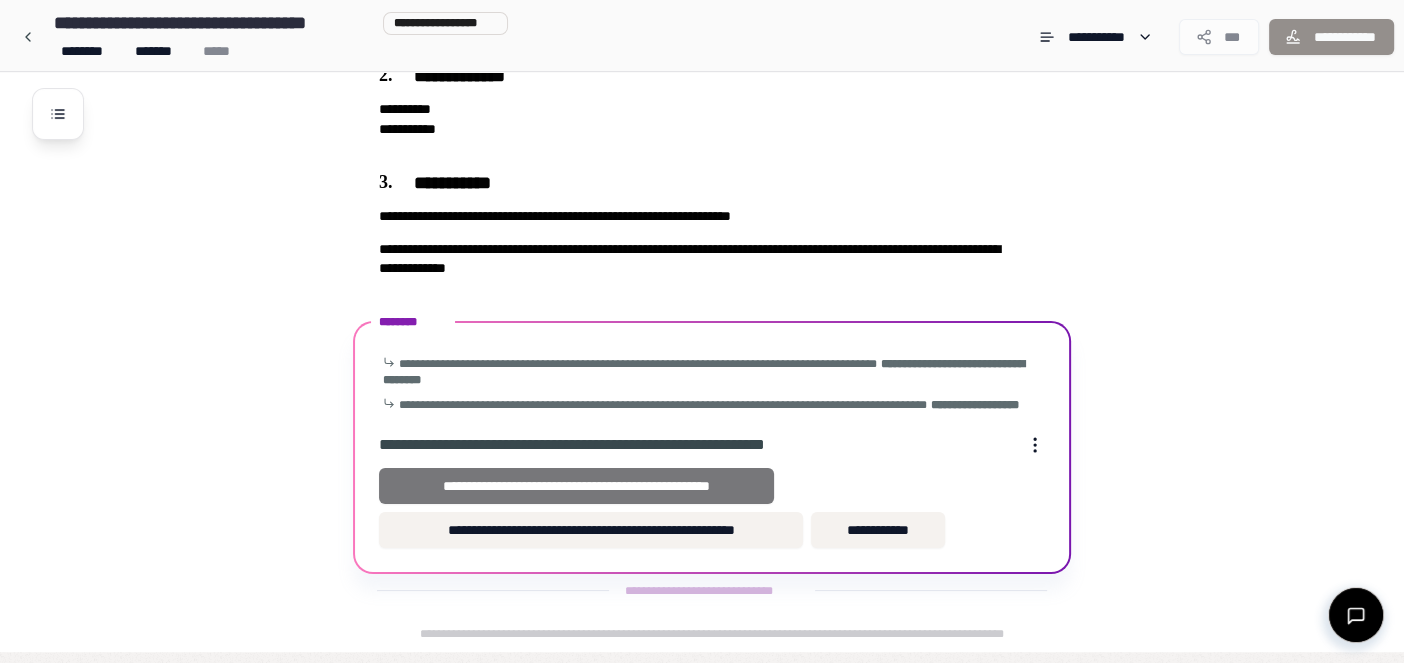 click on "**********" at bounding box center (576, 486) 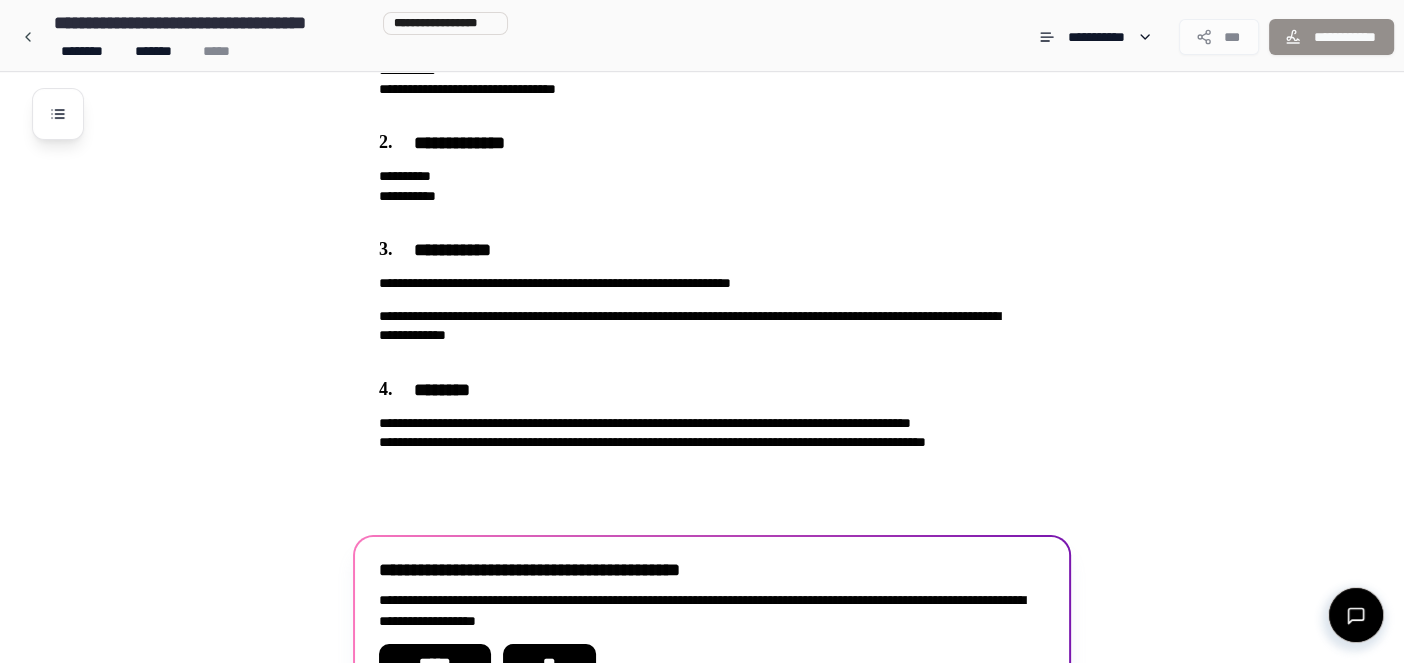 scroll, scrollTop: 375, scrollLeft: 0, axis: vertical 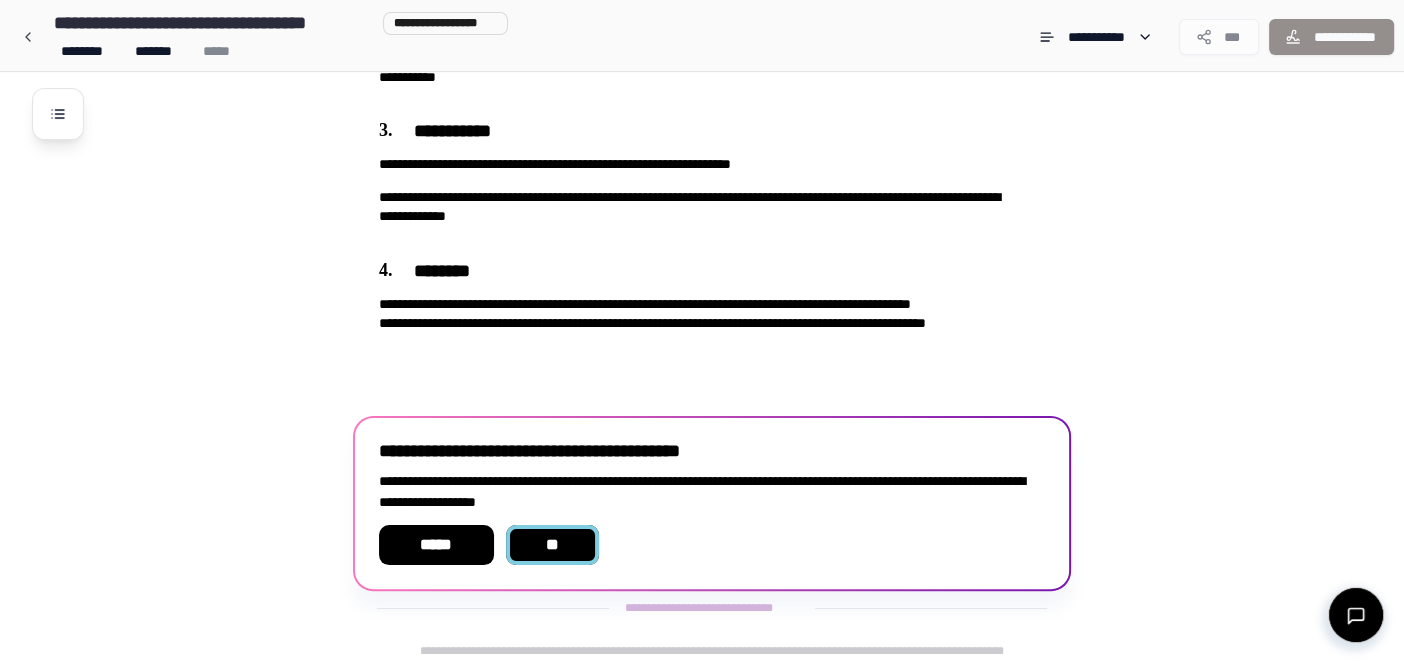 click on "**" at bounding box center [552, 545] 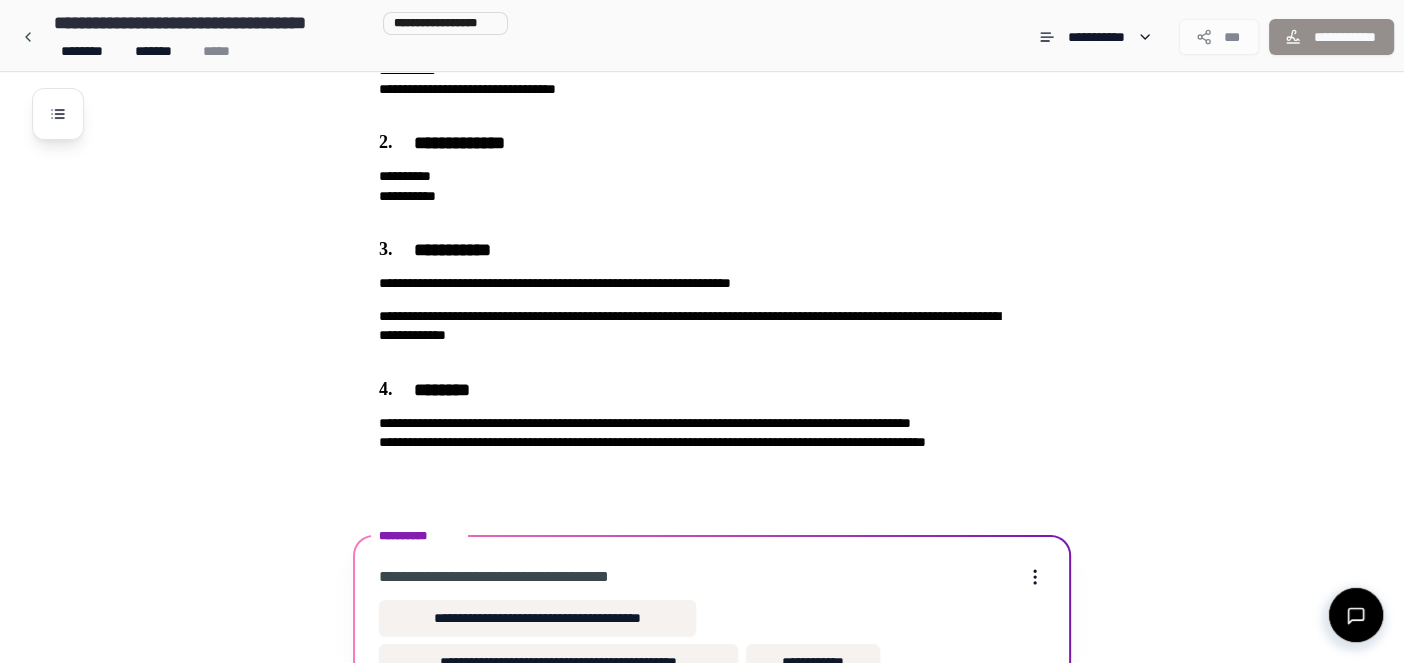 scroll, scrollTop: 371, scrollLeft: 0, axis: vertical 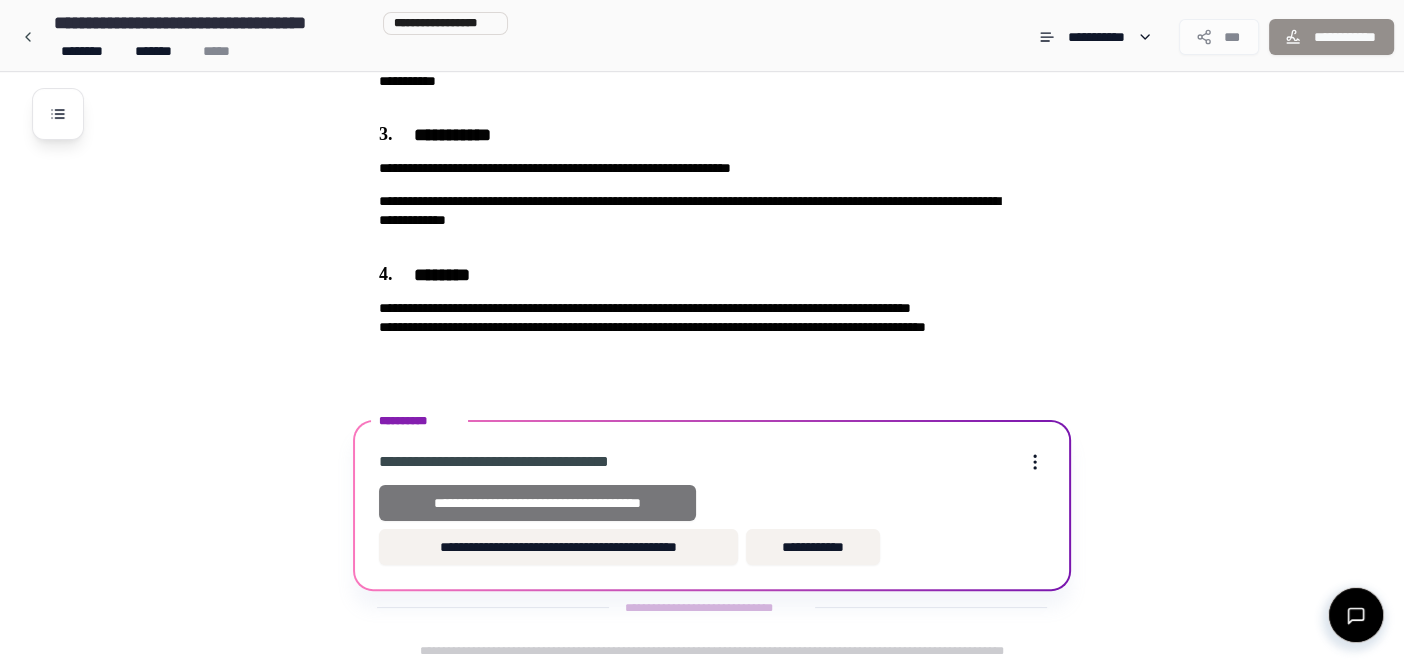 click on "**********" at bounding box center [537, 503] 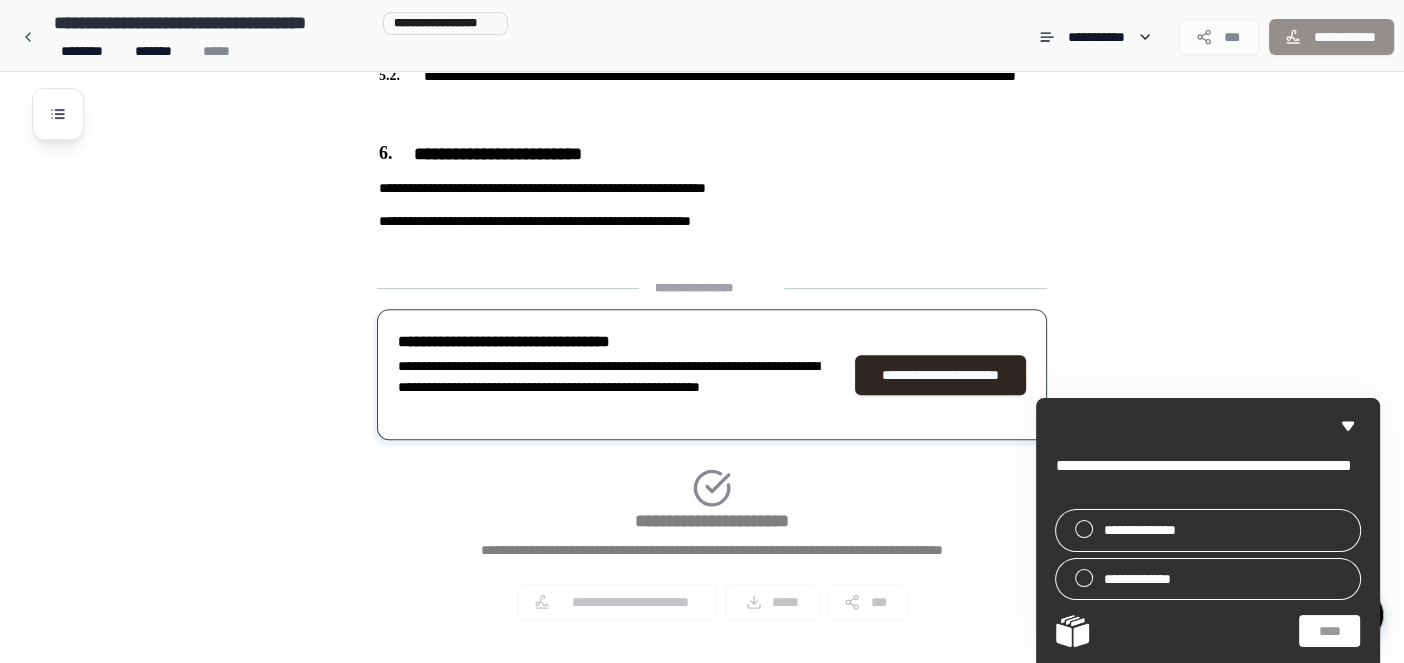 scroll, scrollTop: 806, scrollLeft: 0, axis: vertical 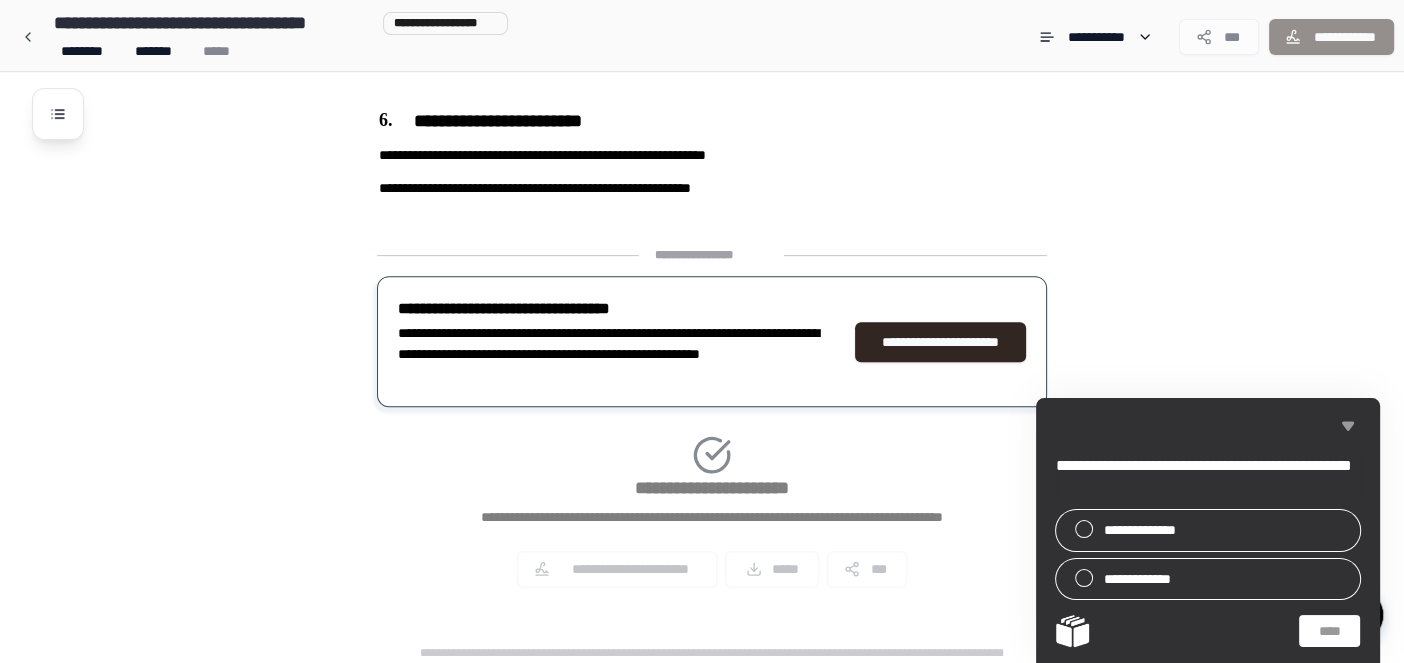 click 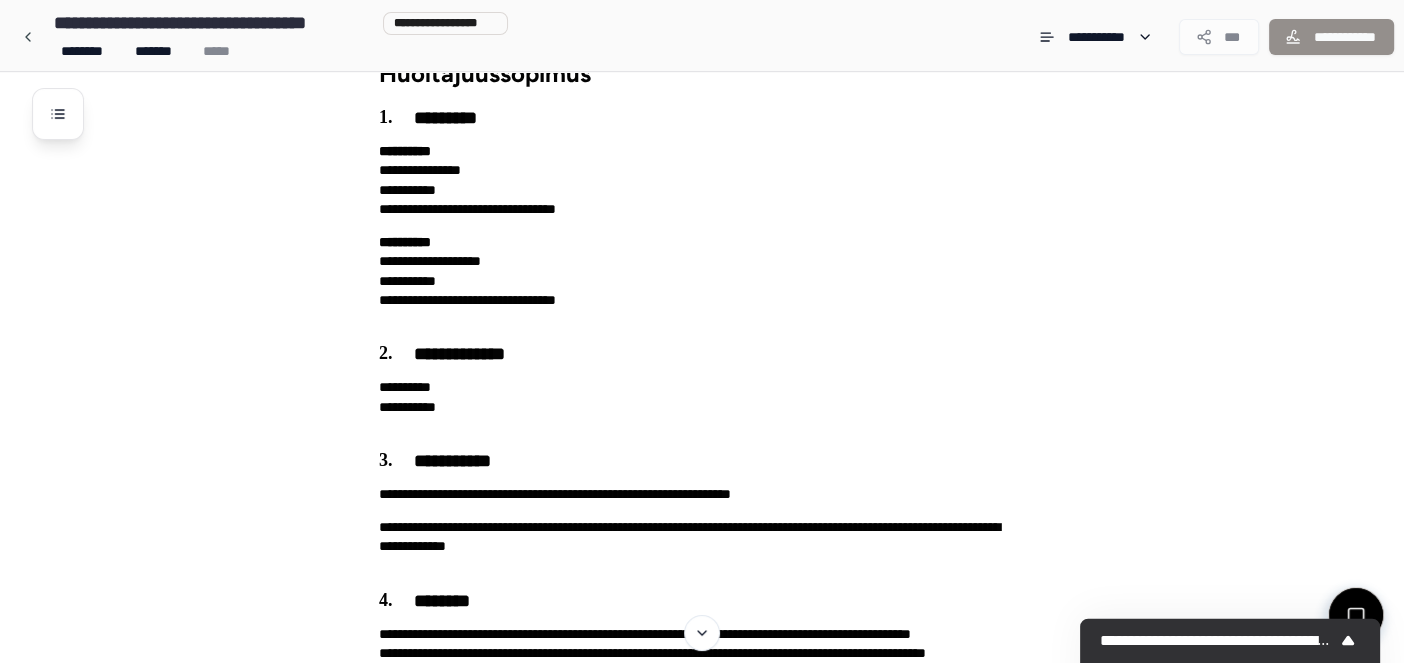 scroll, scrollTop: 0, scrollLeft: 0, axis: both 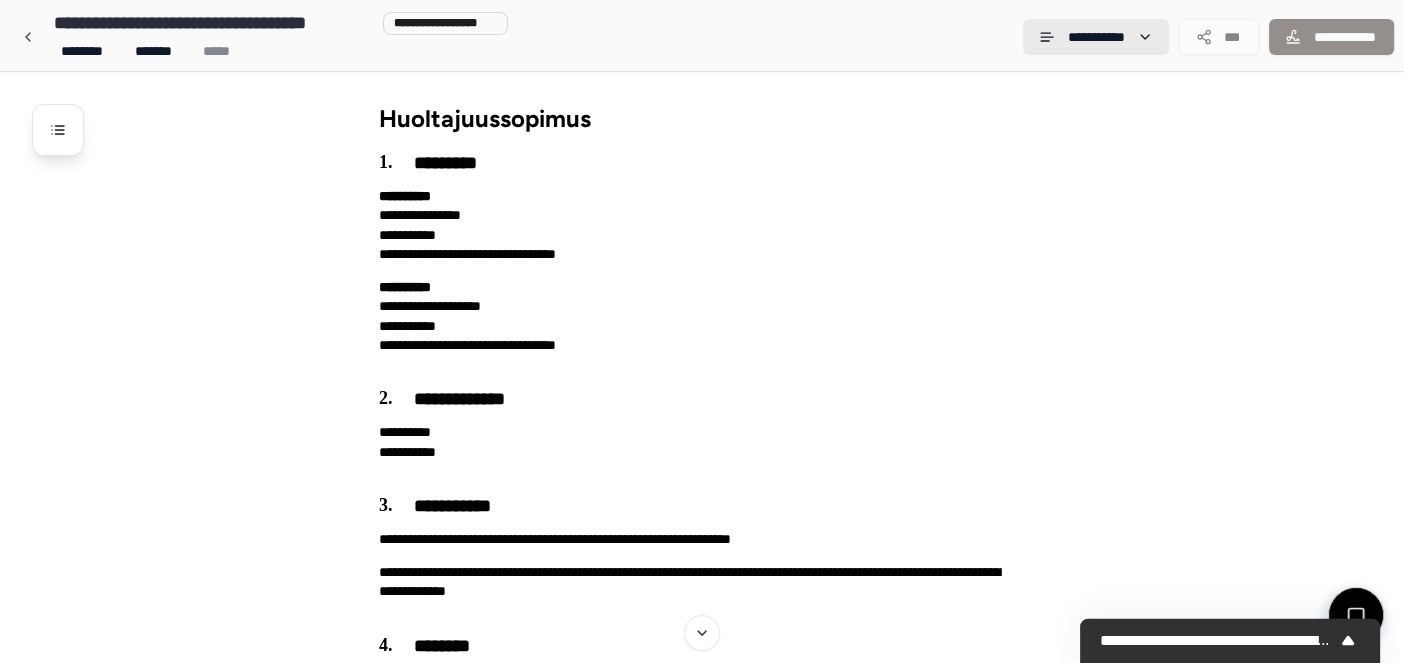 click on "**********" at bounding box center [702, 734] 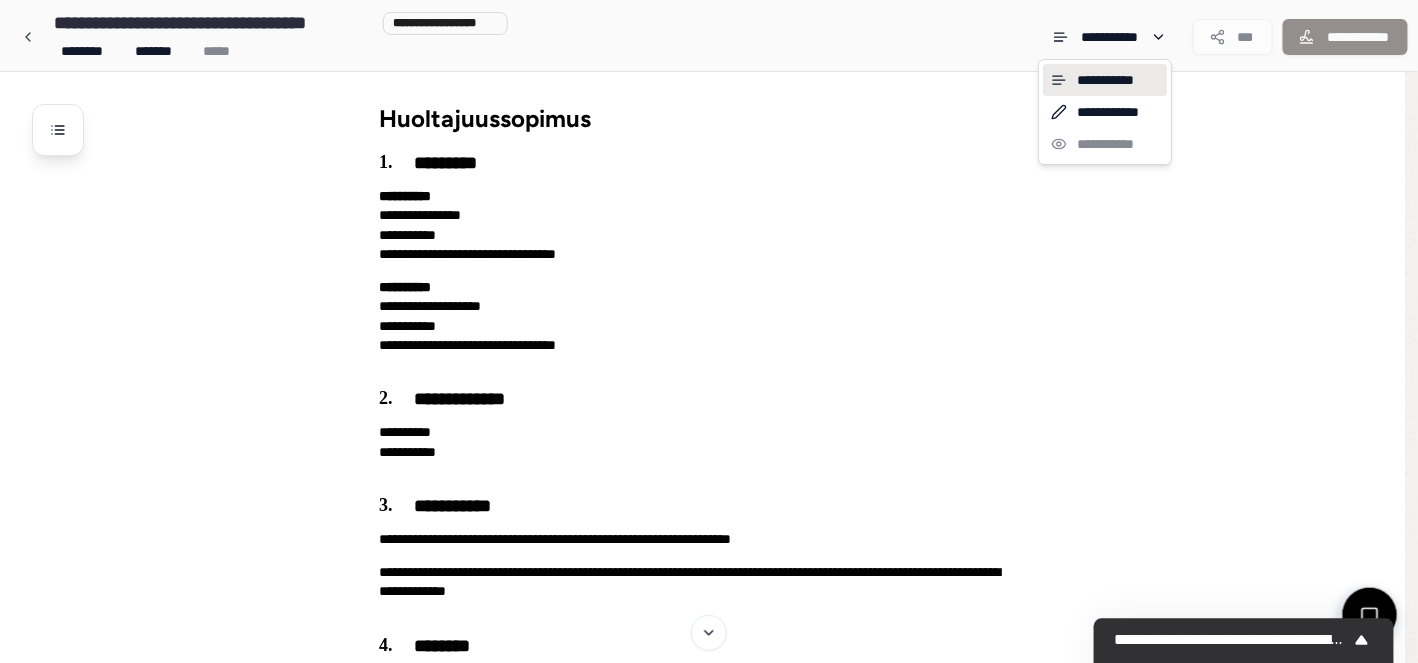 click on "**********" at bounding box center (709, 734) 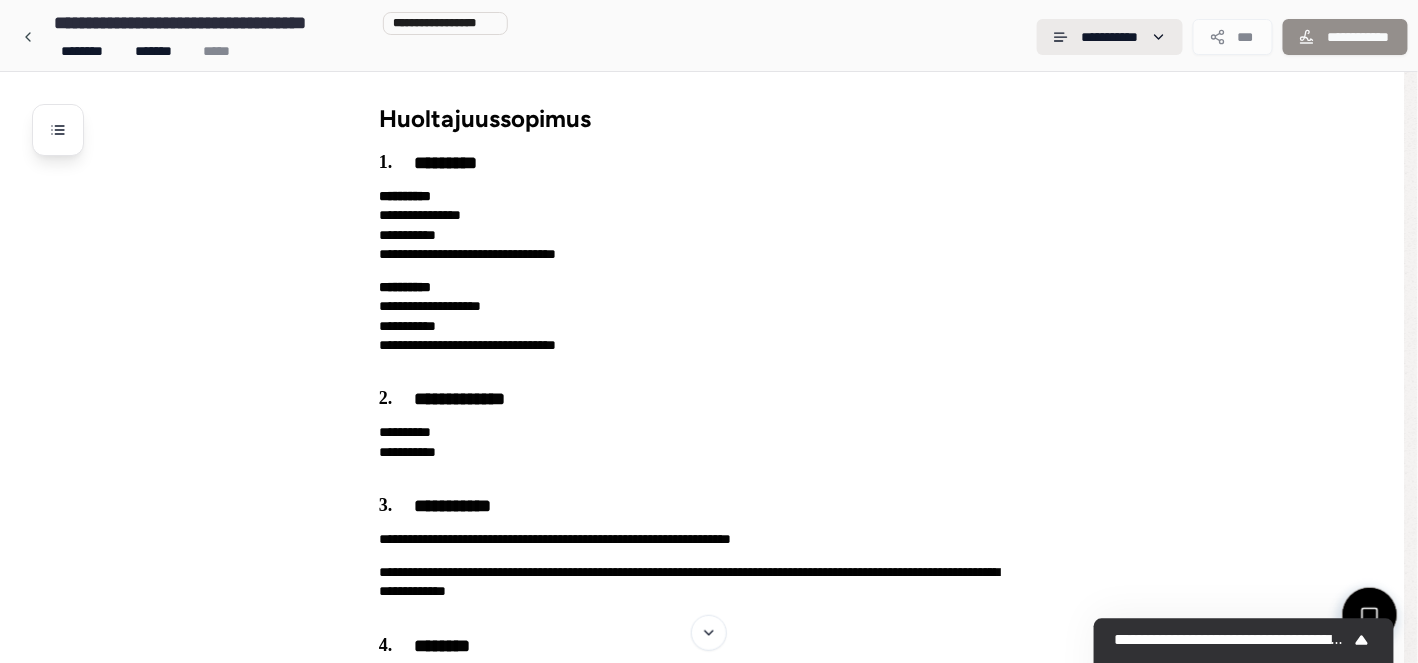 click on "**********" at bounding box center (702, 734) 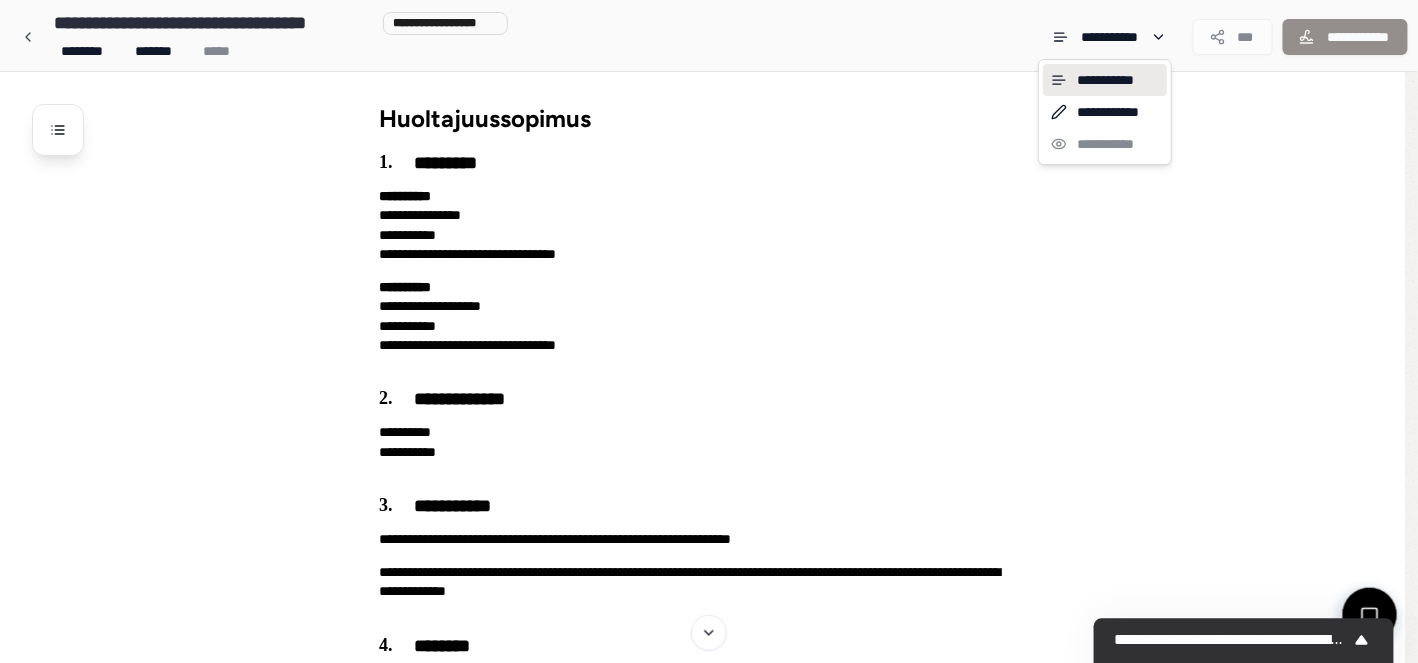 click on "**********" at bounding box center (709, 734) 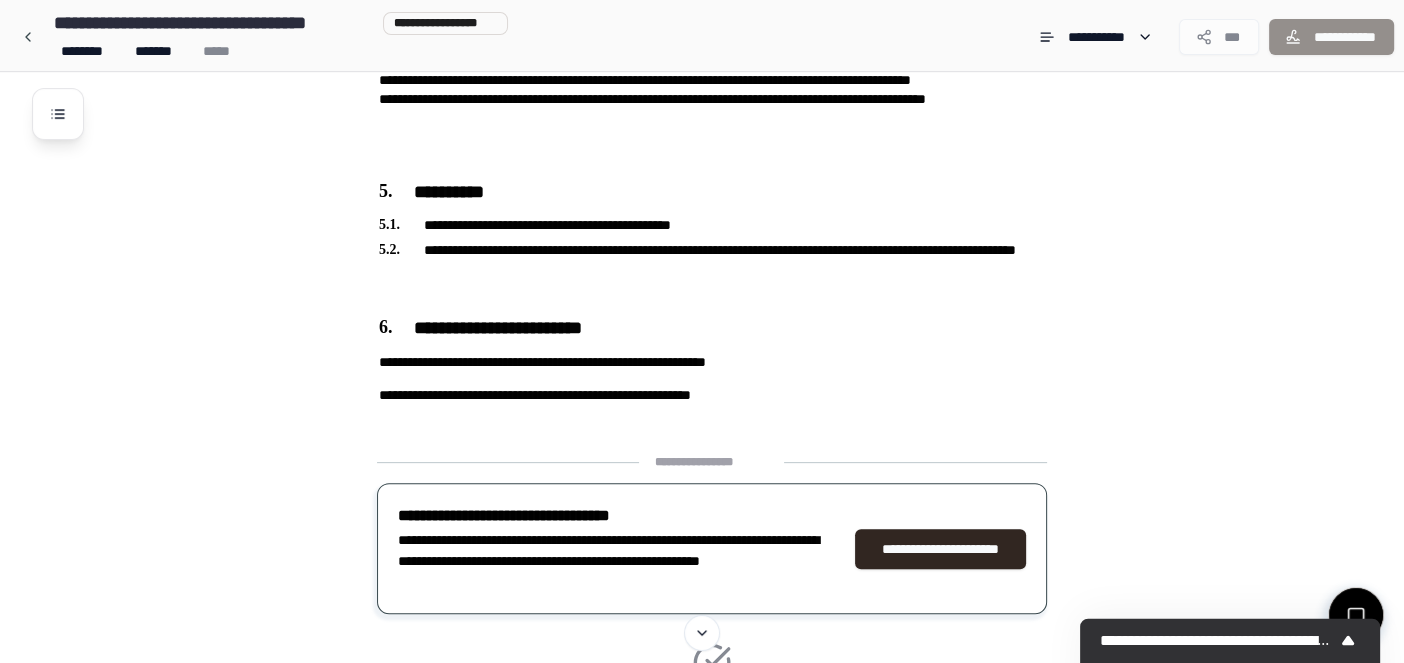scroll, scrollTop: 700, scrollLeft: 0, axis: vertical 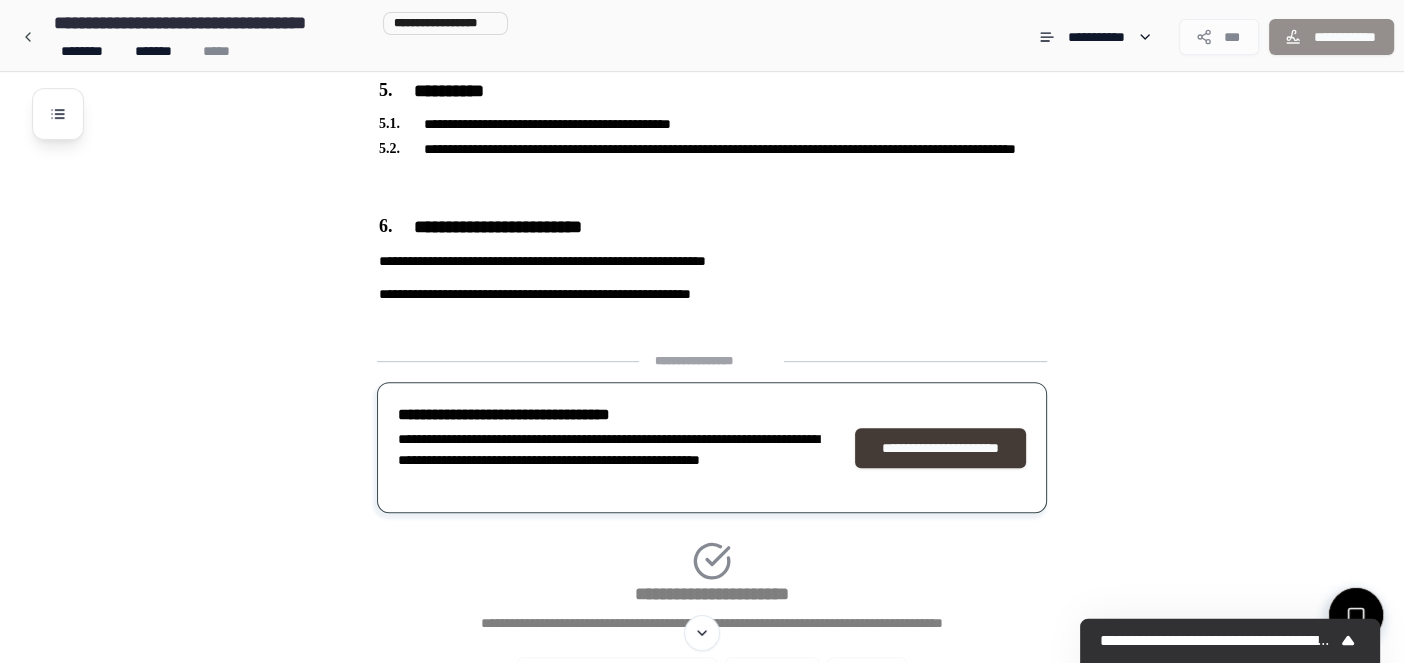 click on "**********" at bounding box center (941, 448) 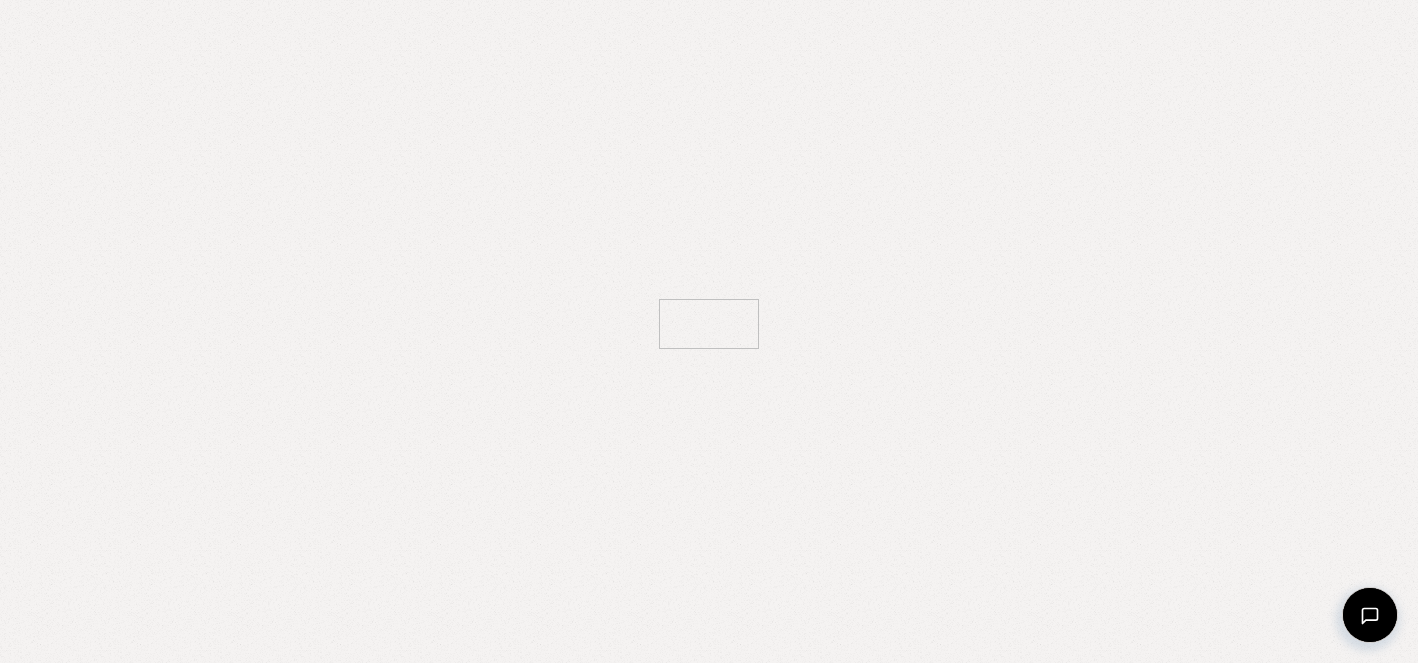 scroll, scrollTop: 0, scrollLeft: 0, axis: both 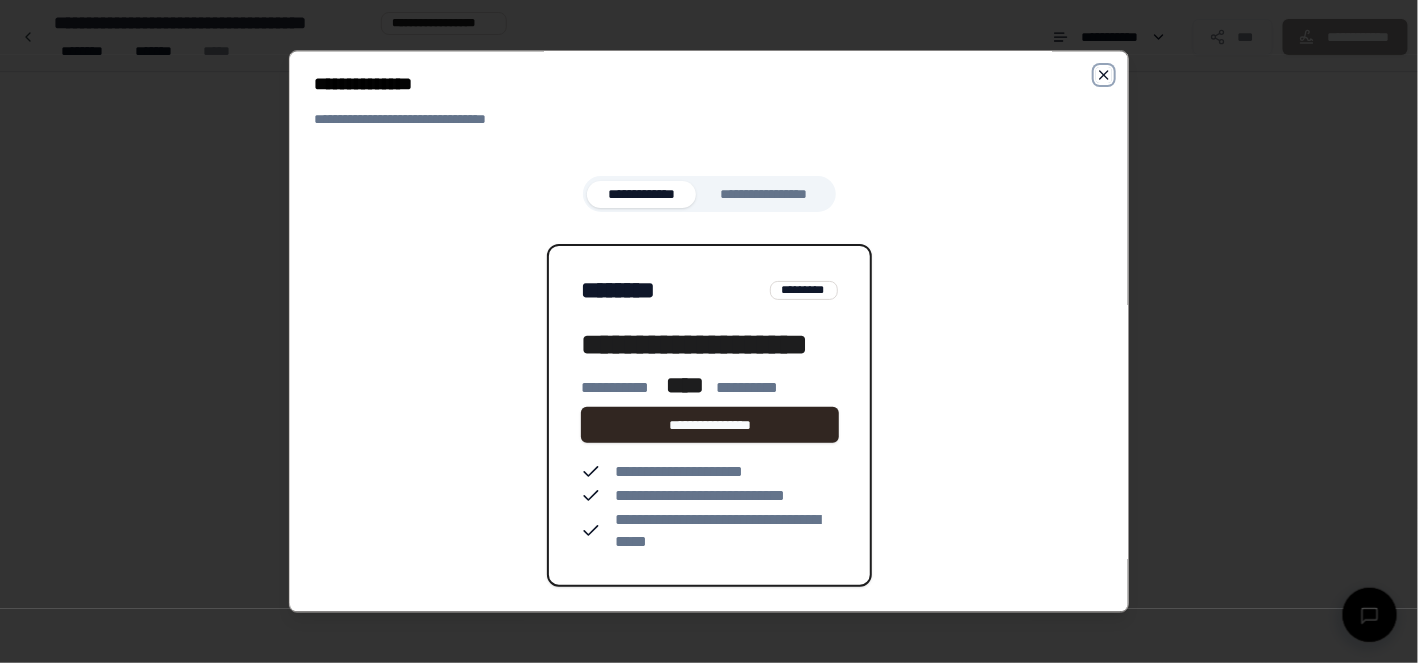 click 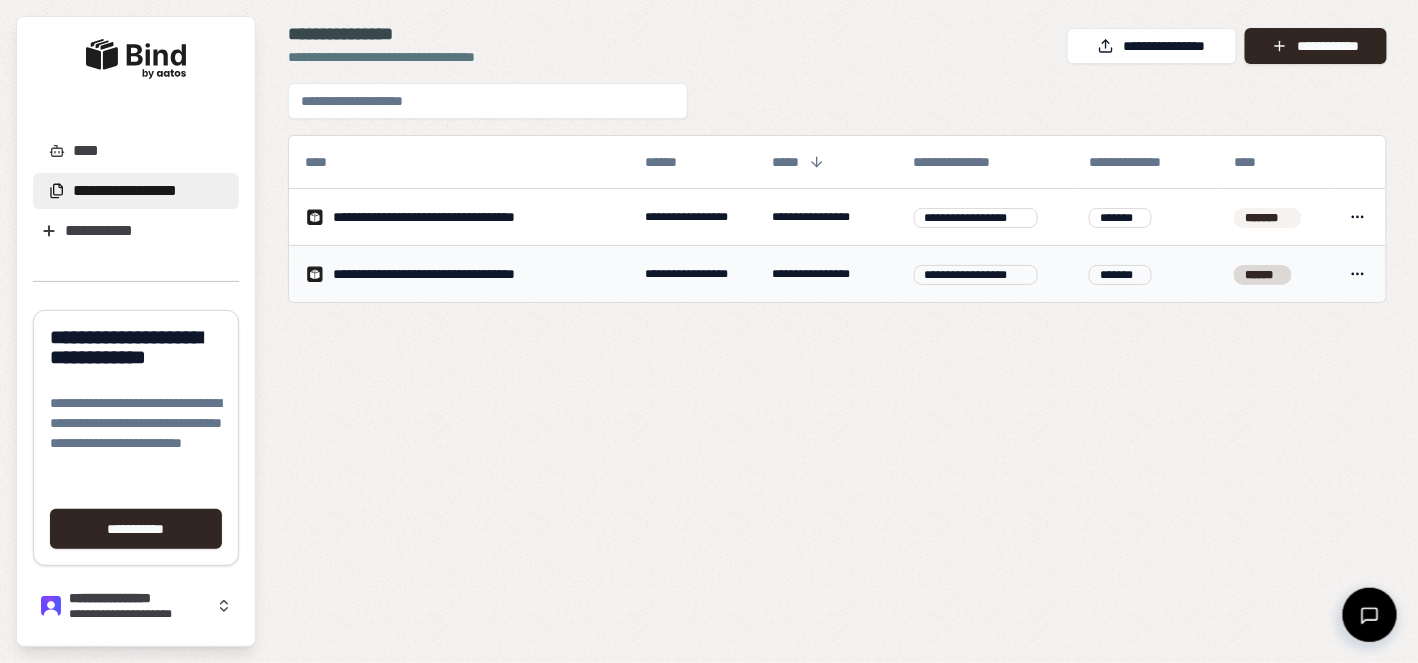 click on "**********" at bounding box center [455, 274] 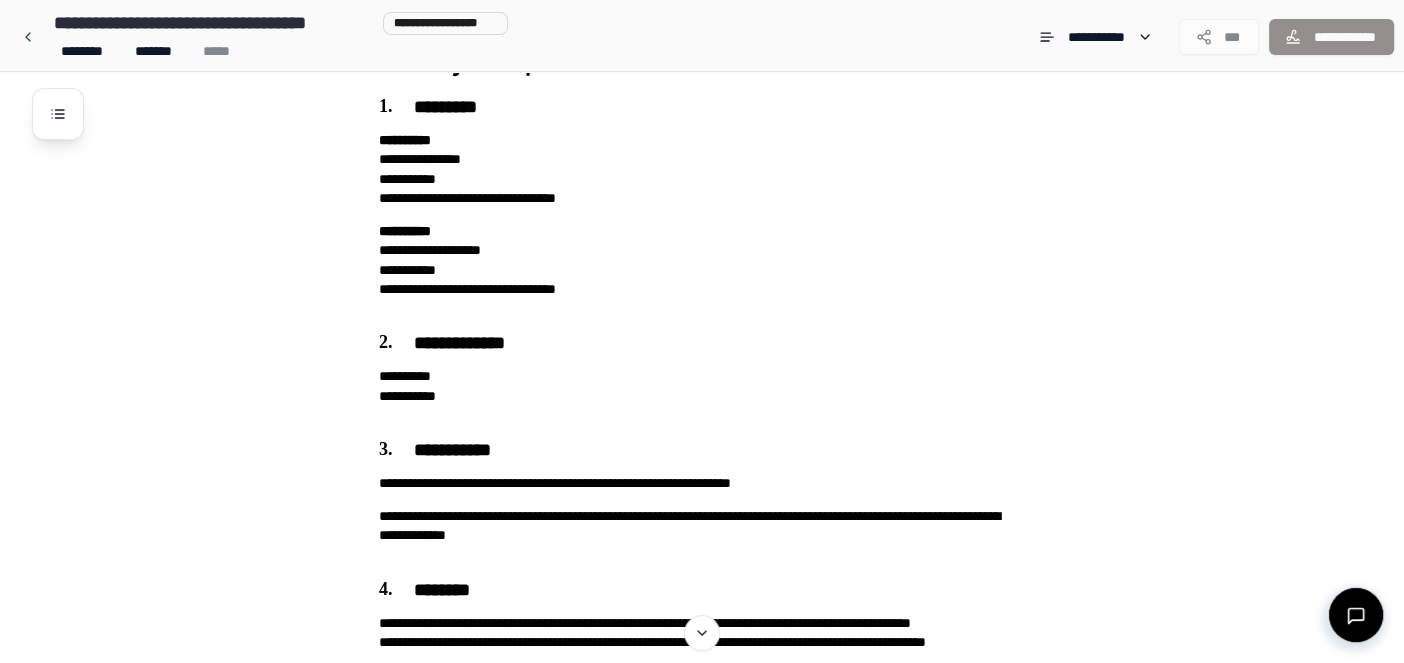 scroll, scrollTop: 6, scrollLeft: 0, axis: vertical 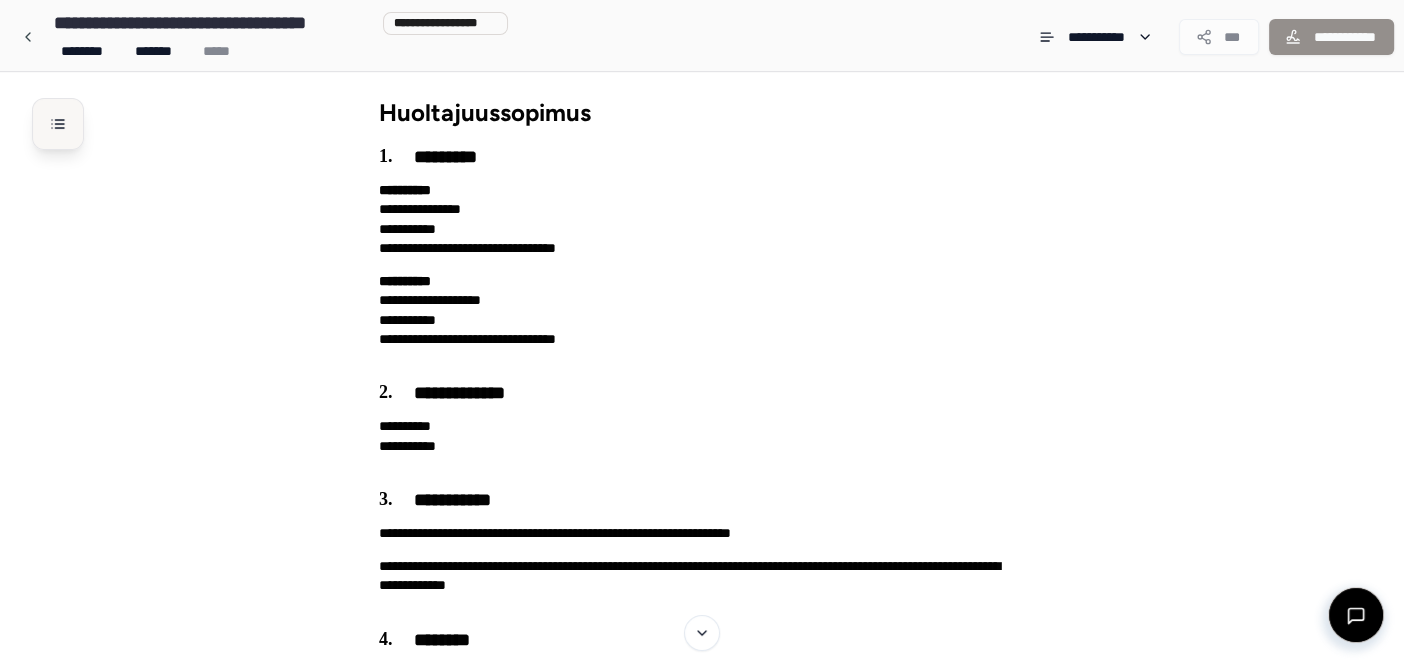 click at bounding box center (58, 124) 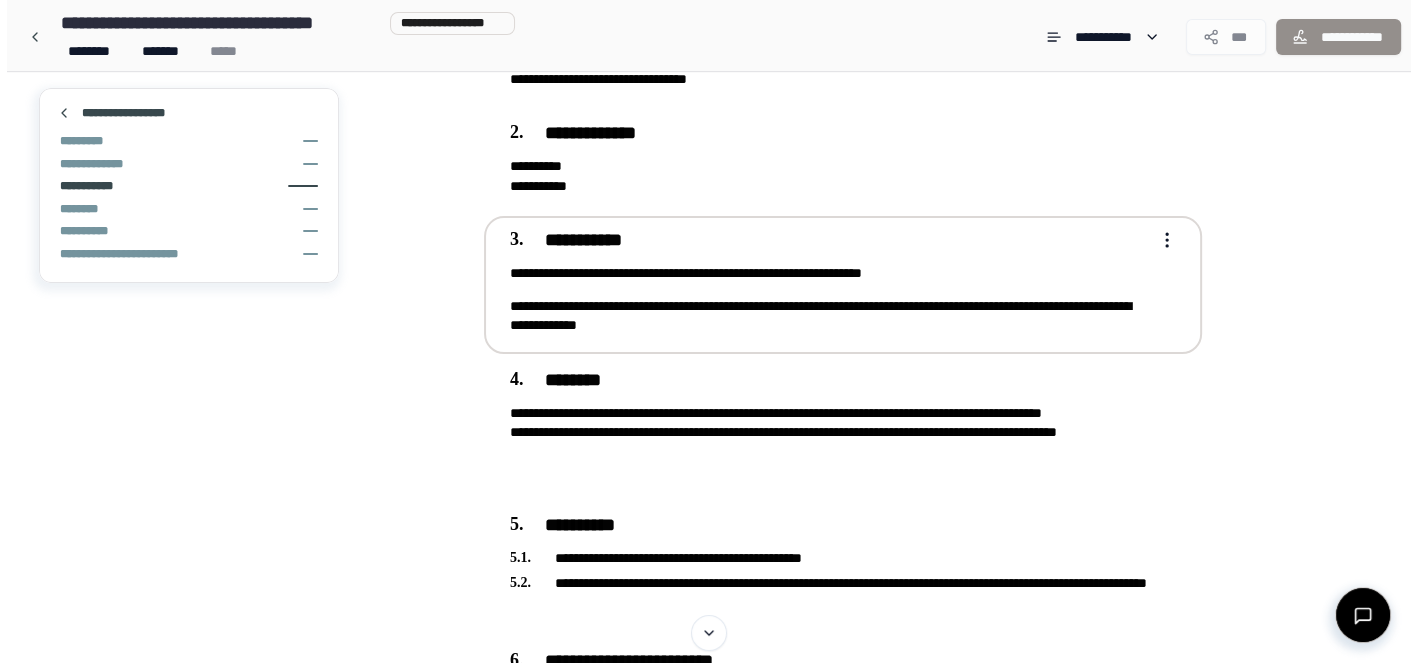 scroll, scrollTop: 299, scrollLeft: 0, axis: vertical 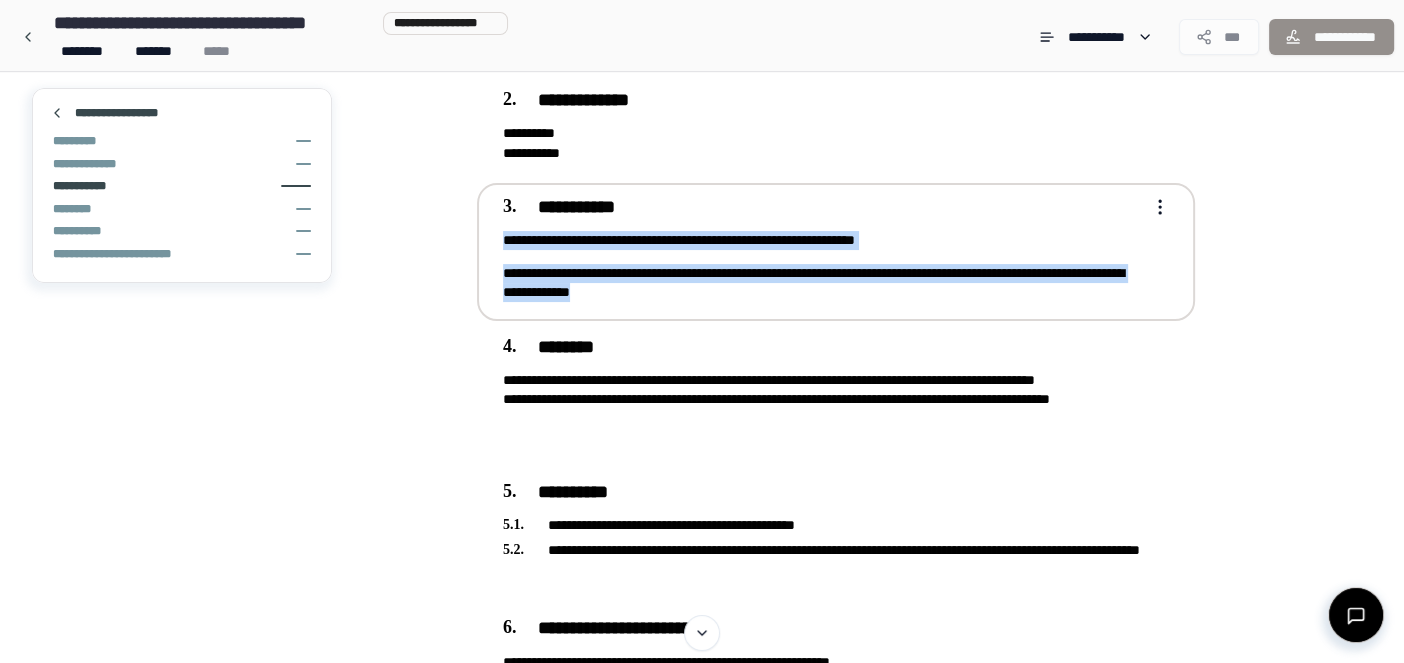 drag, startPoint x: 816, startPoint y: 288, endPoint x: 502, endPoint y: 237, distance: 318.11475 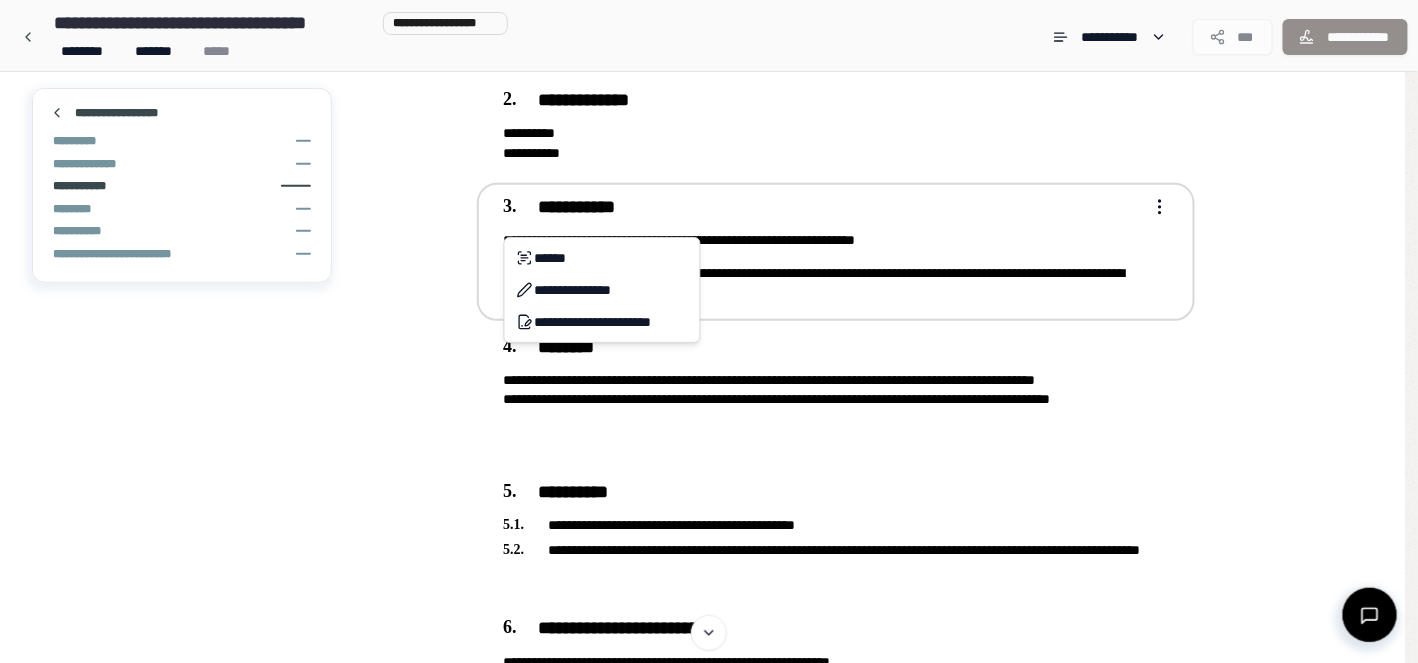 copy on "**********" 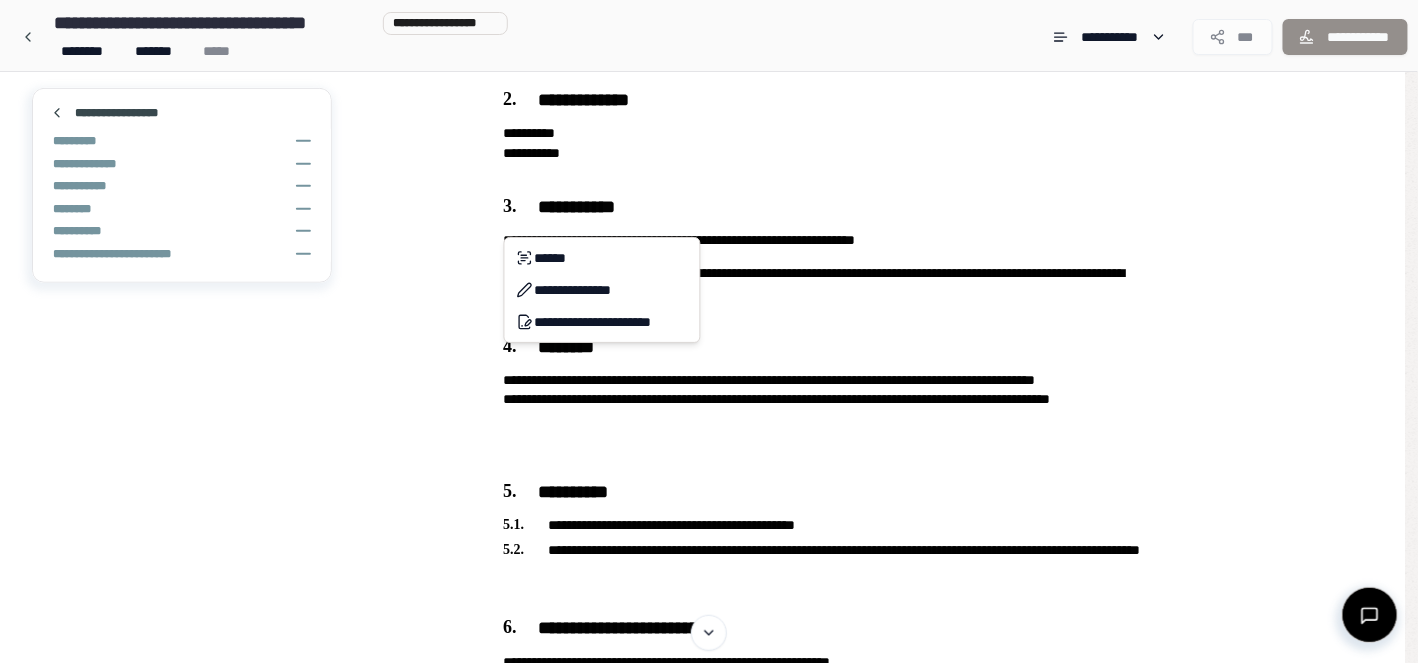drag, startPoint x: 782, startPoint y: 307, endPoint x: 804, endPoint y: 303, distance: 22.36068 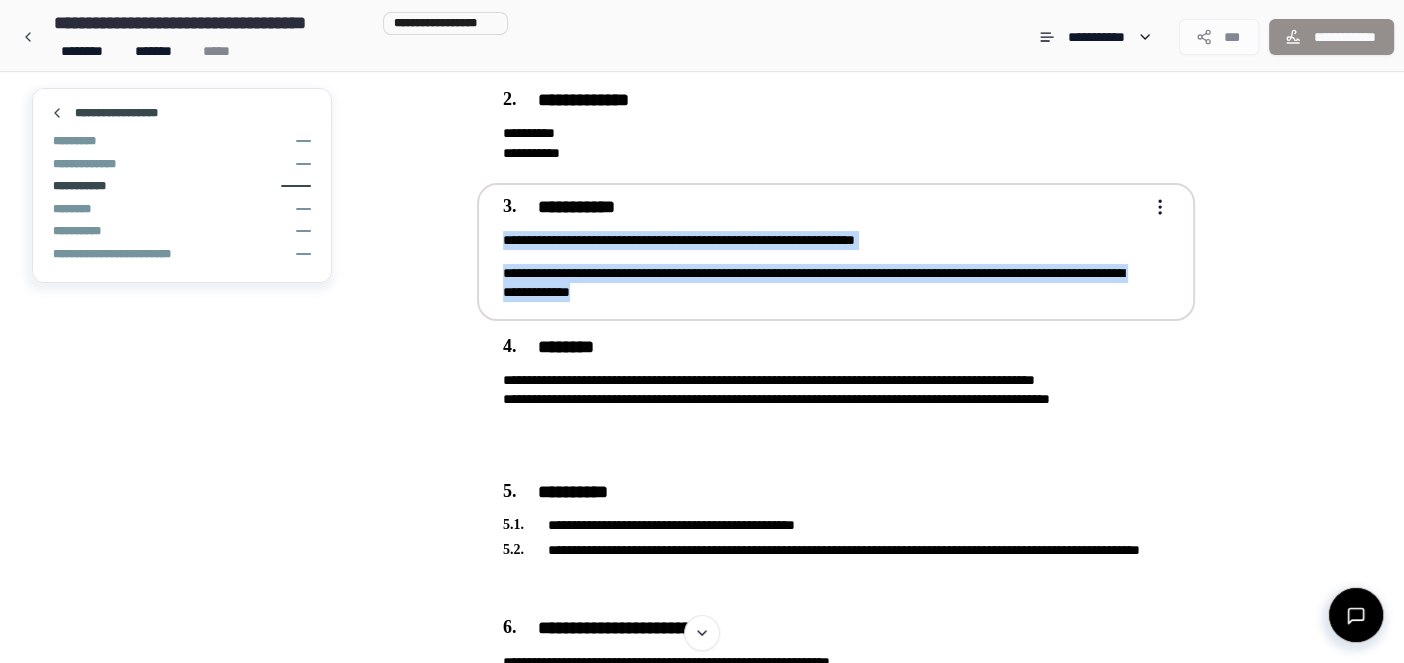 drag, startPoint x: 808, startPoint y: 289, endPoint x: 504, endPoint y: 236, distance: 308.58548 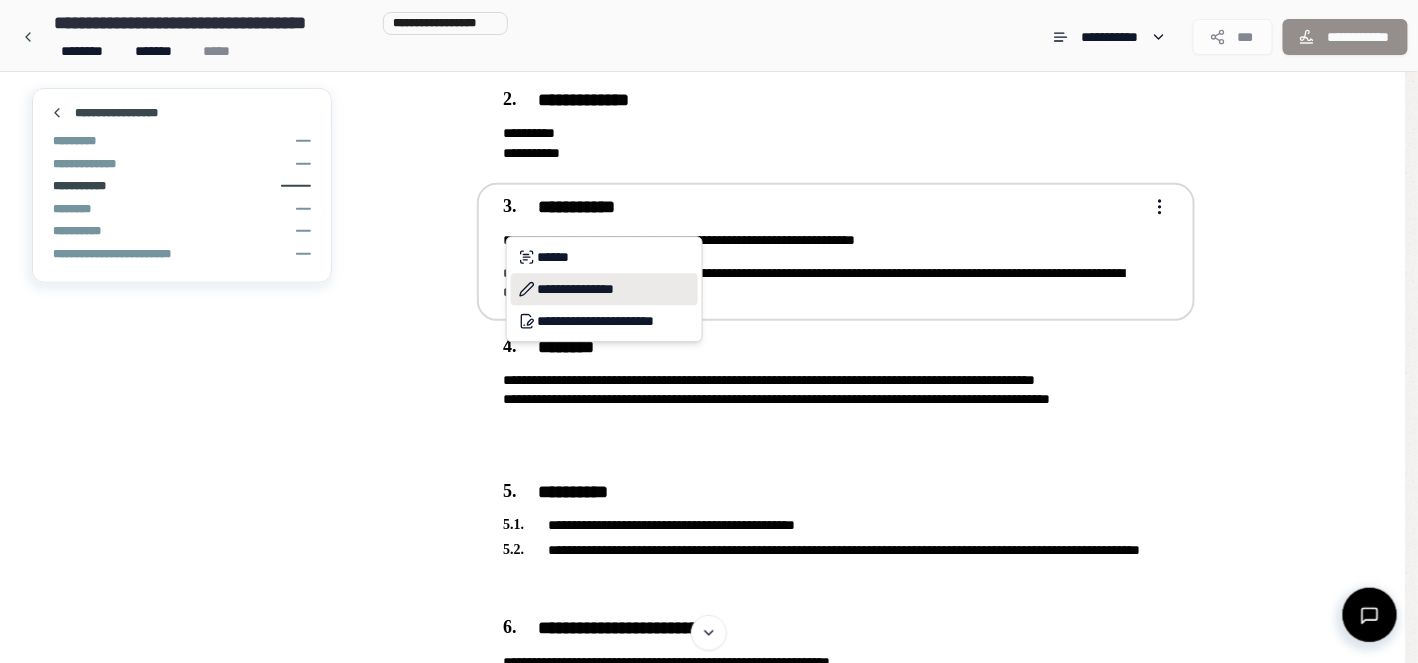 click on "**********" at bounding box center (604, 289) 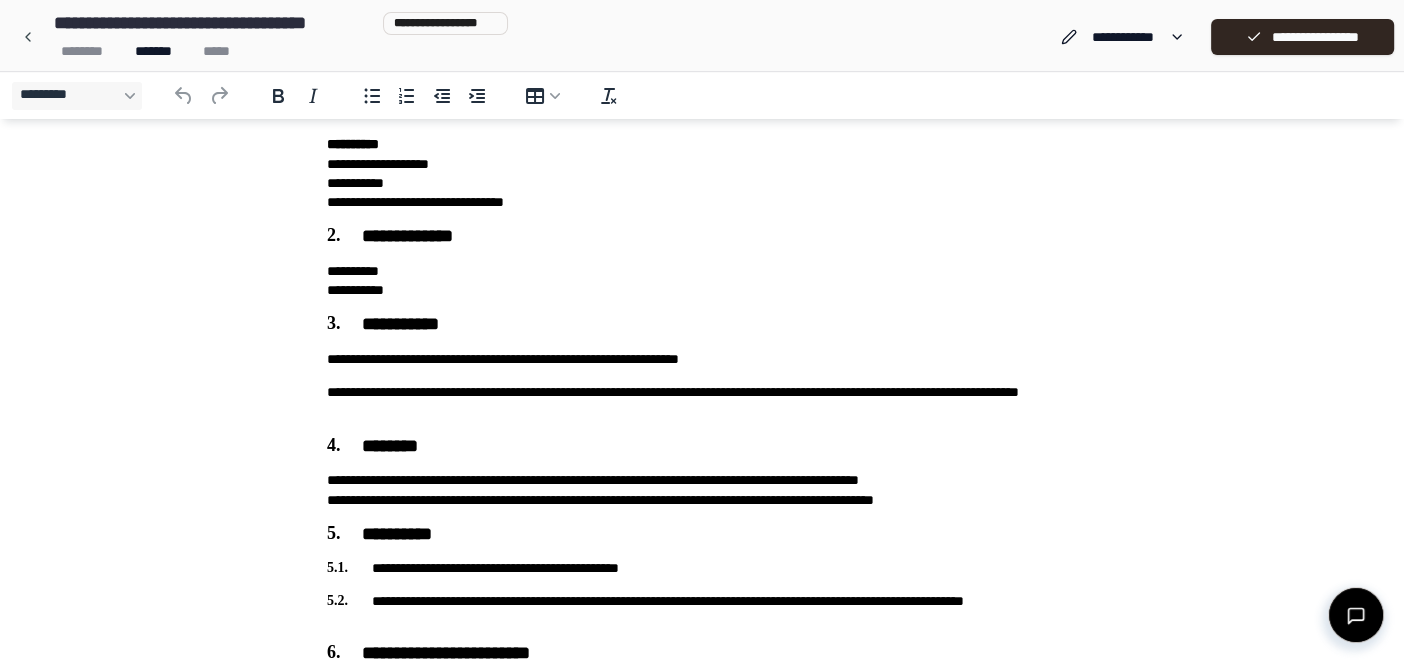 scroll, scrollTop: 200, scrollLeft: 0, axis: vertical 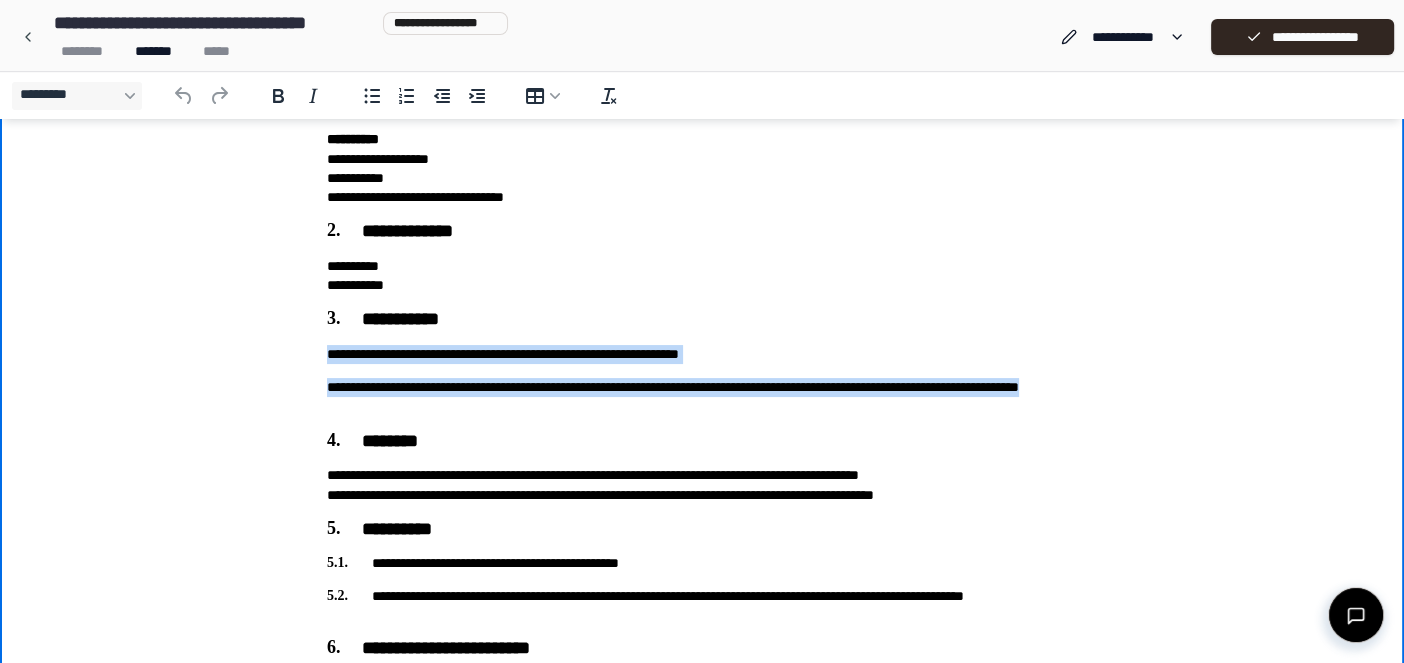 drag, startPoint x: 488, startPoint y: 407, endPoint x: 328, endPoint y: 354, distance: 168.5497 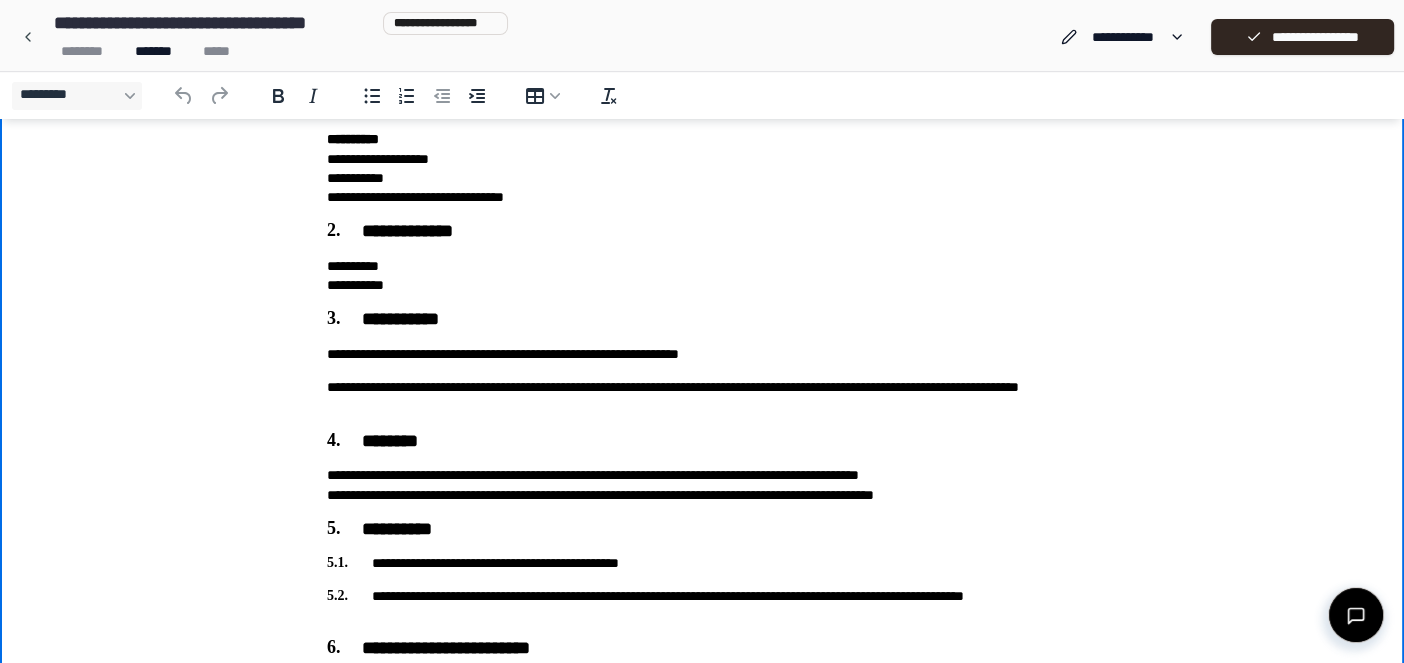 click on "**********" at bounding box center (702, 337) 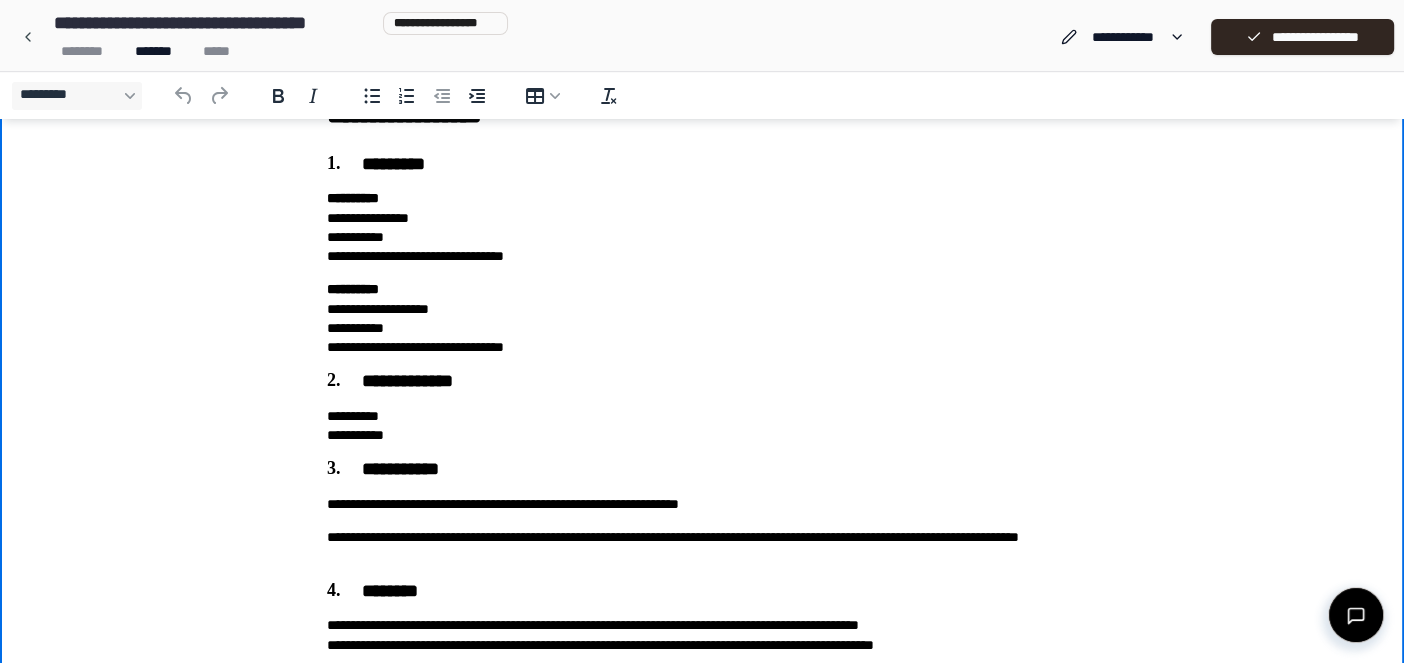 scroll, scrollTop: 350, scrollLeft: 0, axis: vertical 